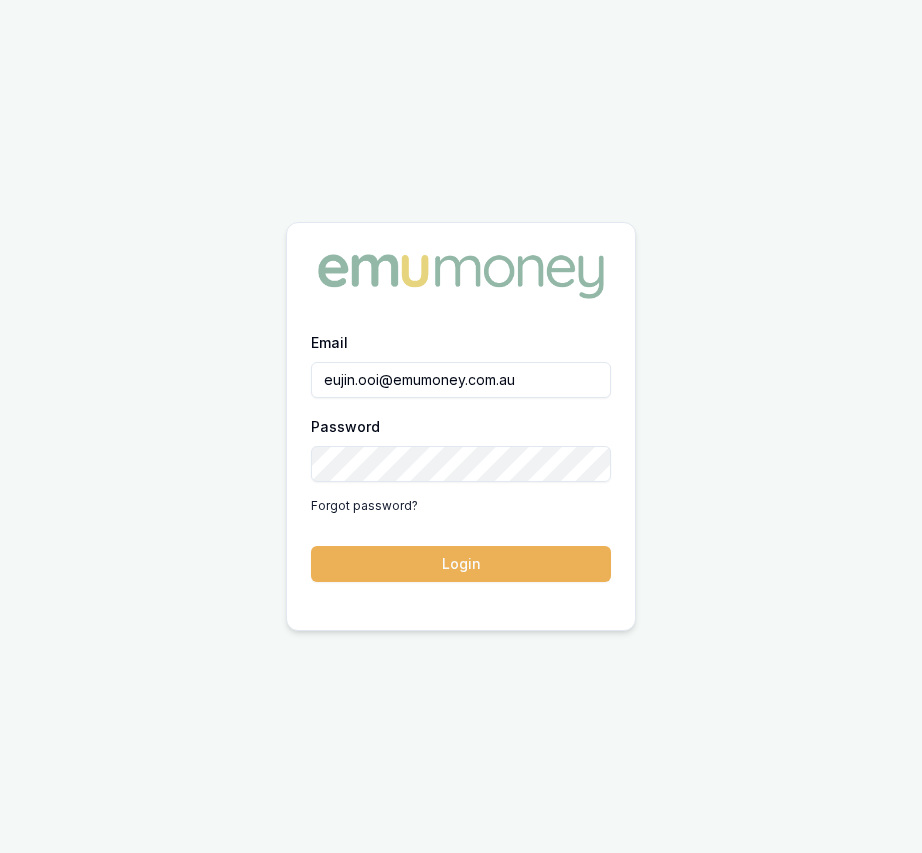 scroll, scrollTop: 0, scrollLeft: 0, axis: both 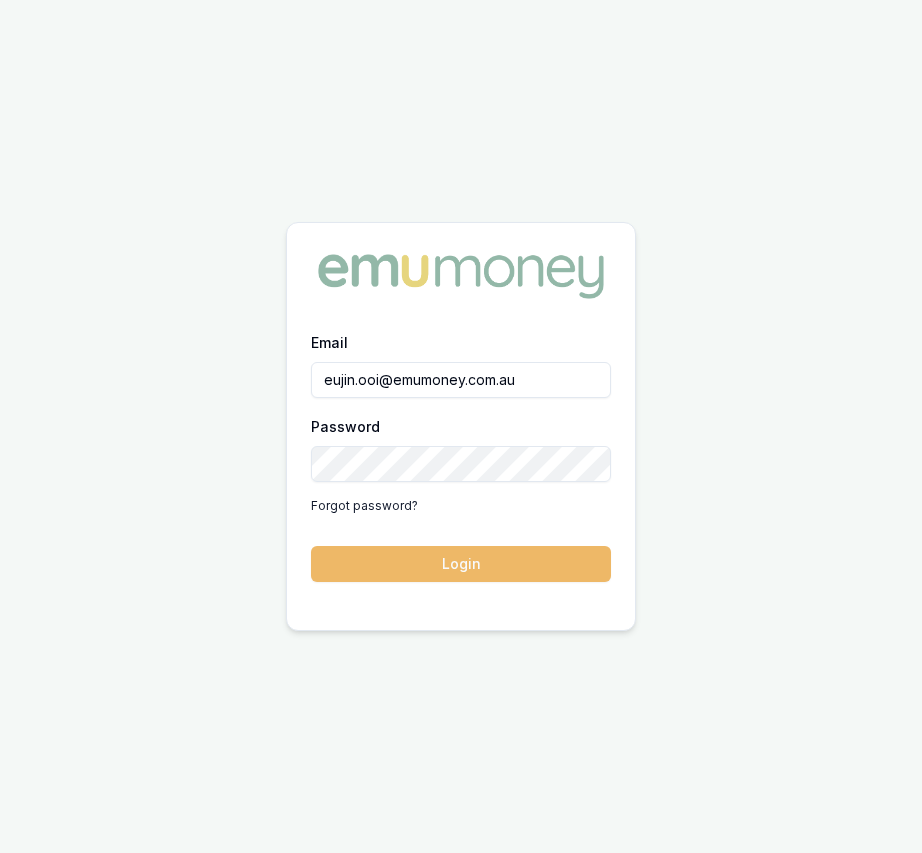 click on "Login" at bounding box center (461, 564) 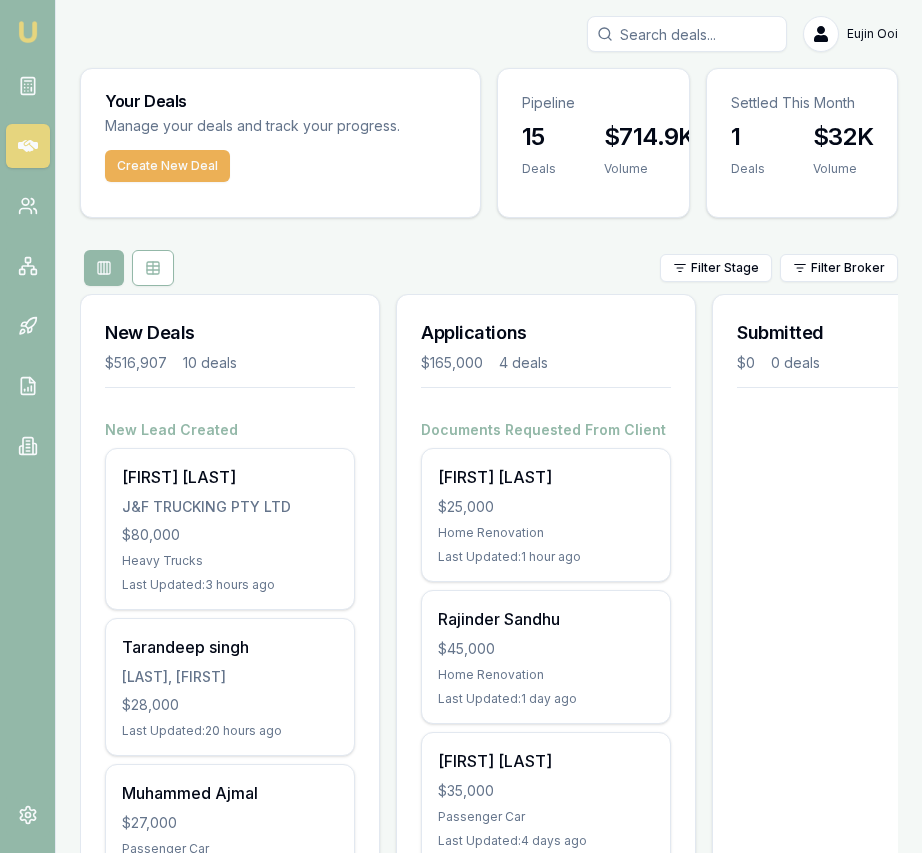 scroll, scrollTop: 0, scrollLeft: 0, axis: both 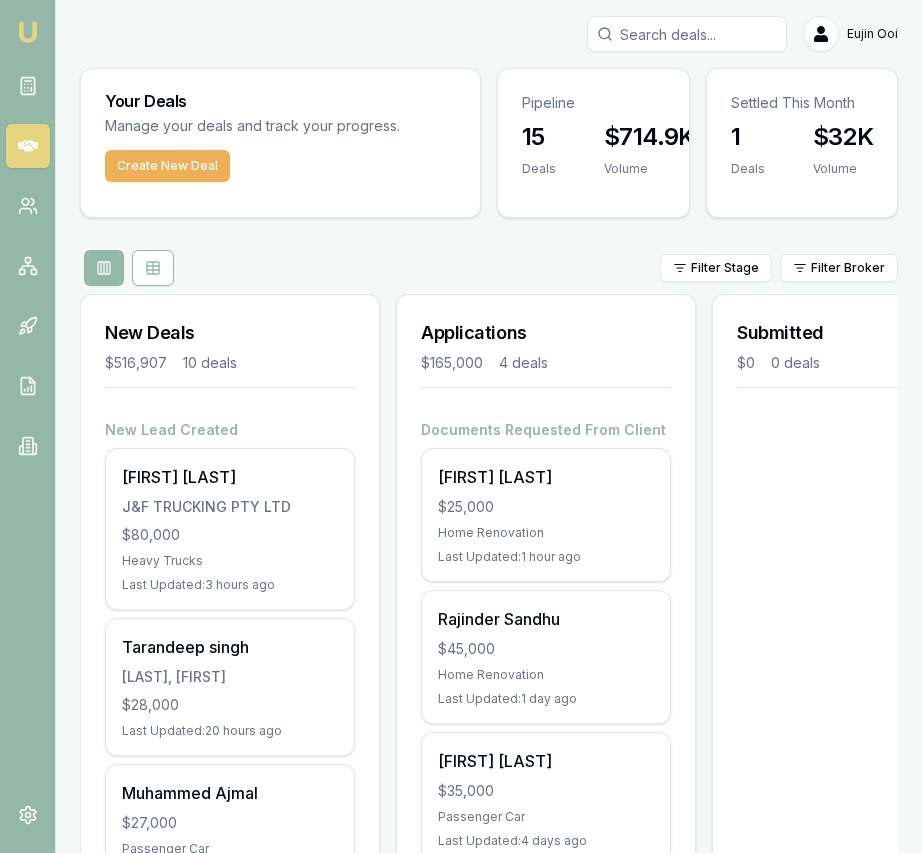 click on "Filter Stage Filter Broker" at bounding box center [489, 268] 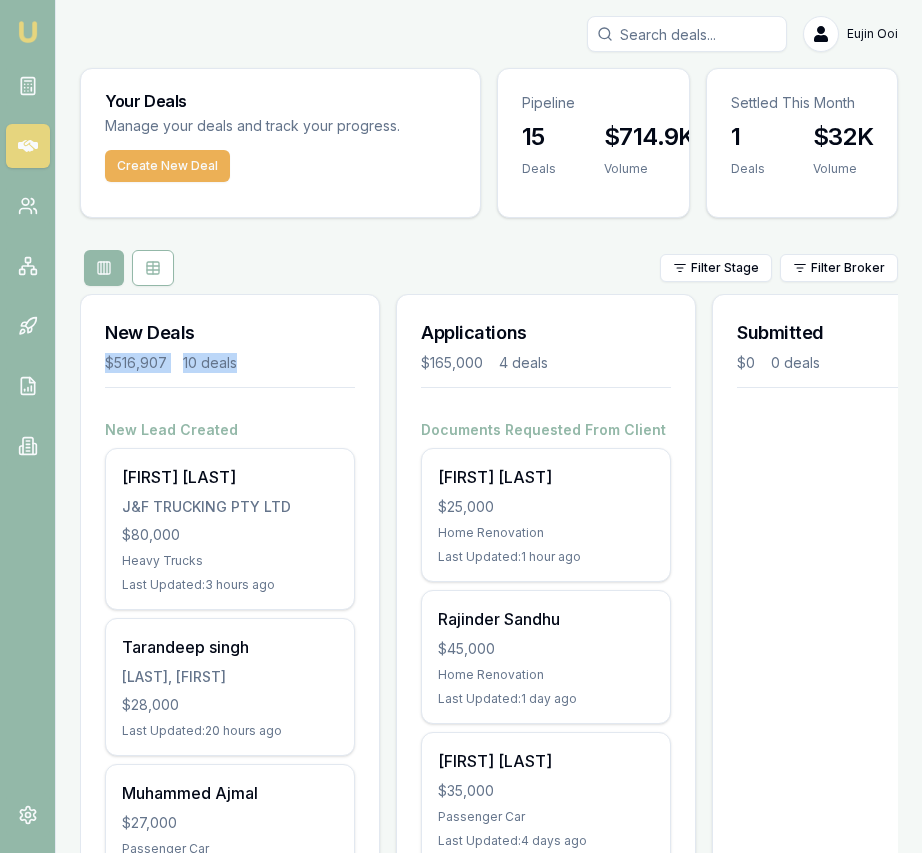 drag, startPoint x: 109, startPoint y: 363, endPoint x: 243, endPoint y: 373, distance: 134.37262 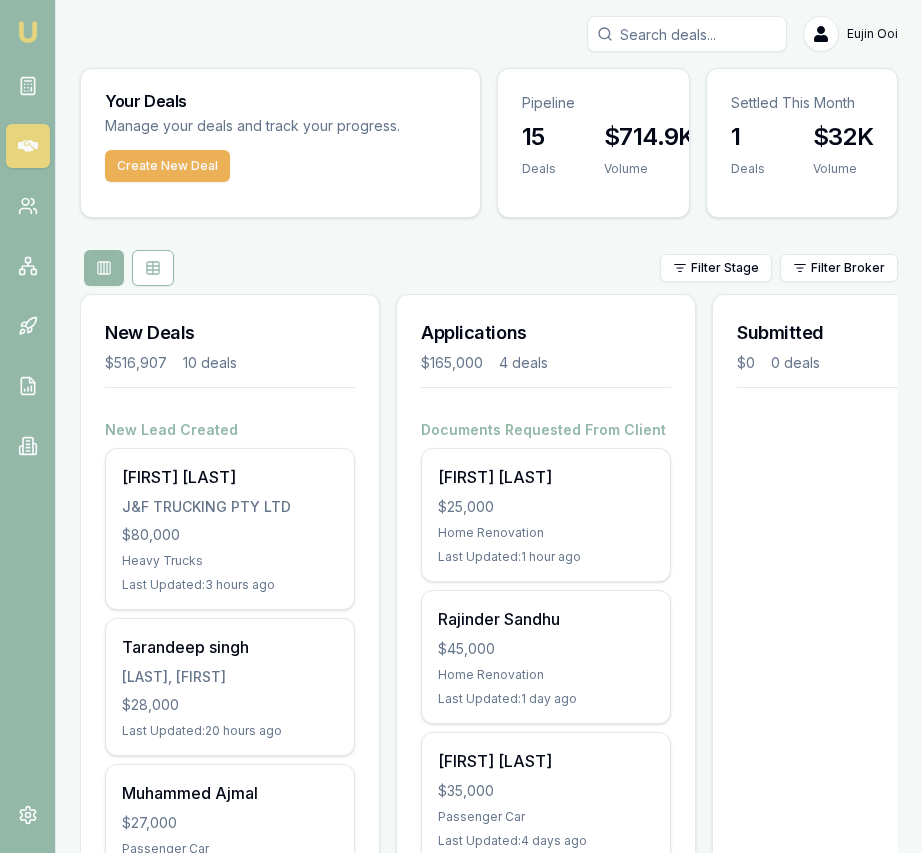 click on "10   deals" at bounding box center (210, 363) 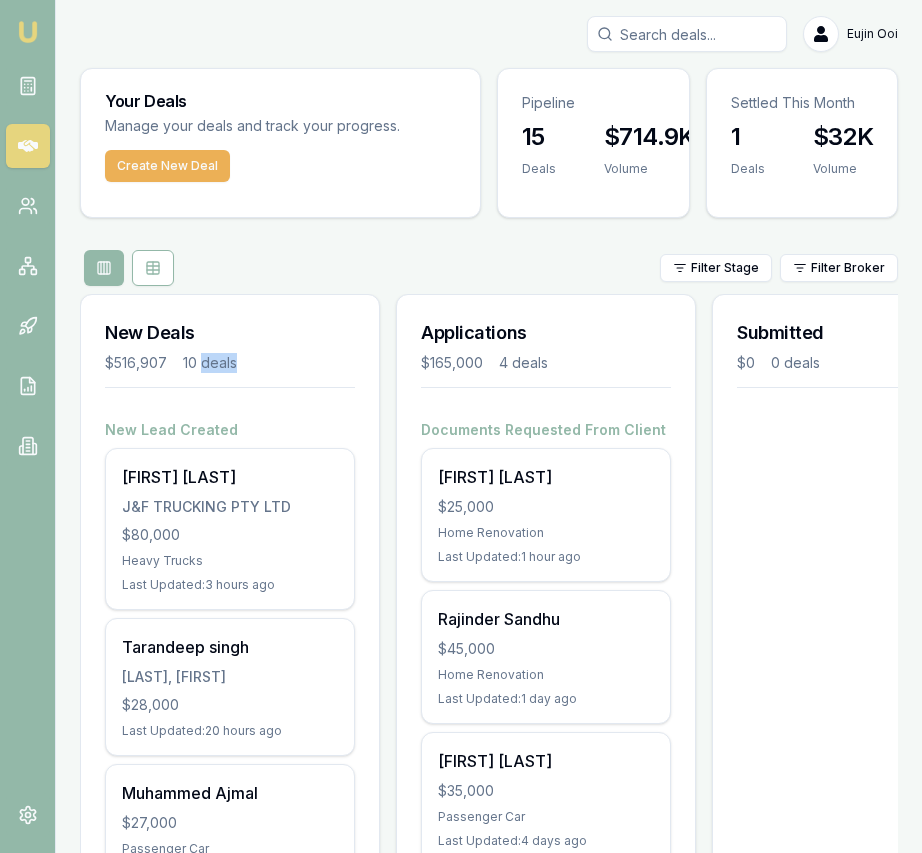 click on "10   deals" at bounding box center (210, 363) 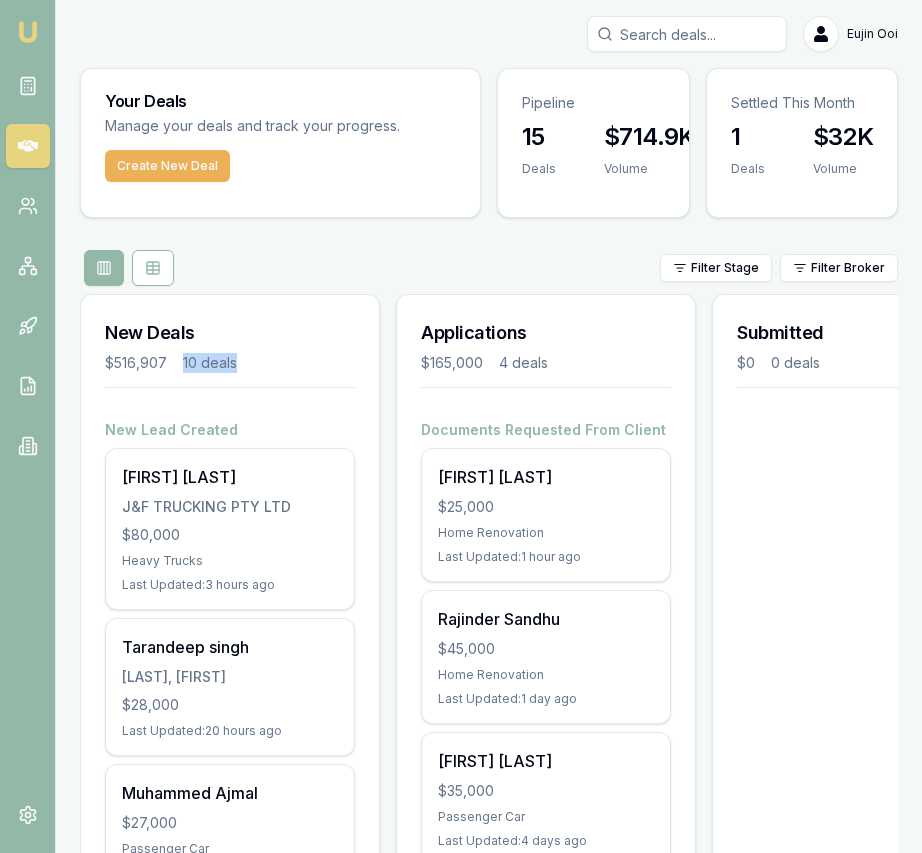 click on "10   deals" at bounding box center (210, 363) 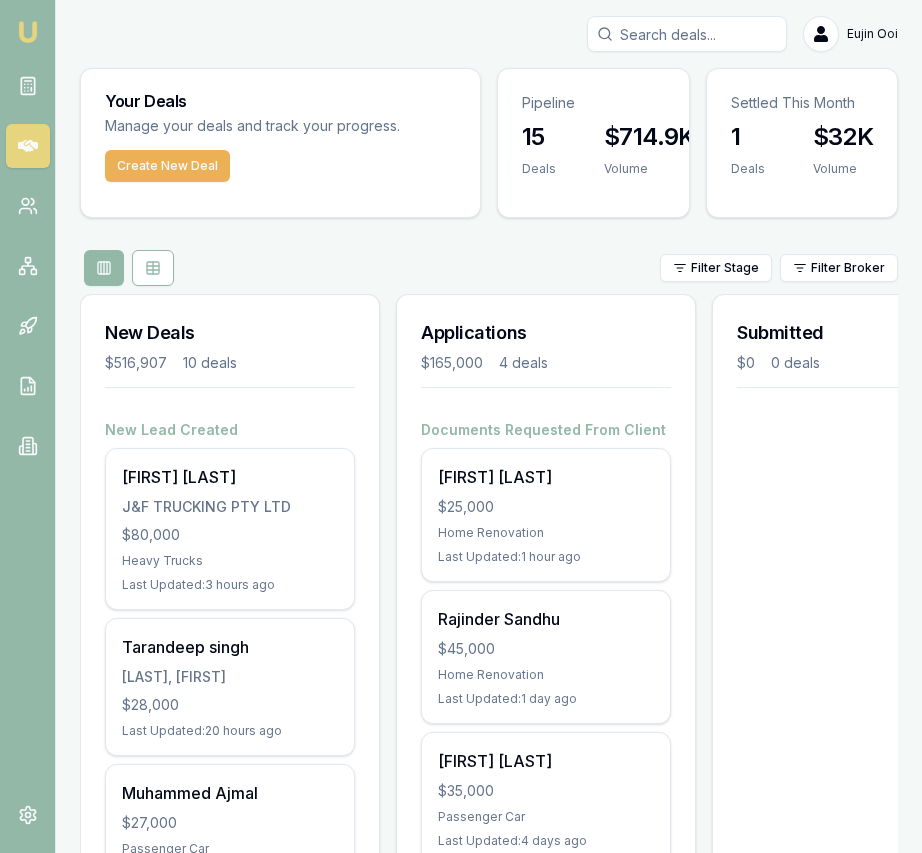 click on "$516,907" at bounding box center [136, 363] 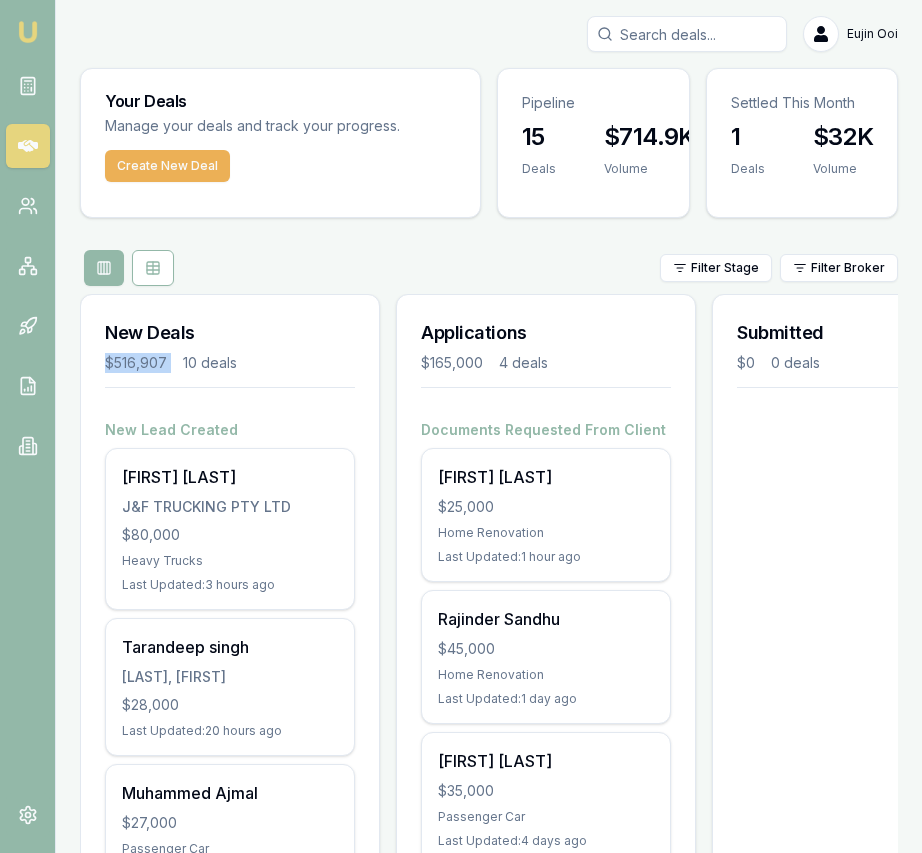 click on "$516,907" at bounding box center [136, 363] 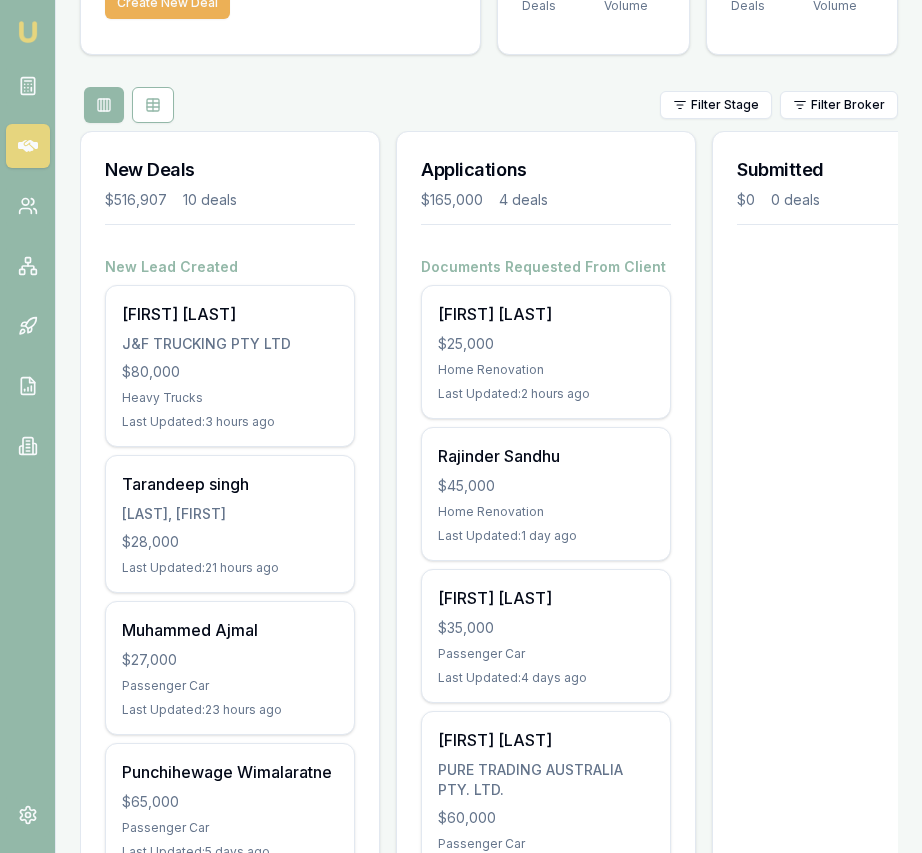 scroll, scrollTop: 0, scrollLeft: 0, axis: both 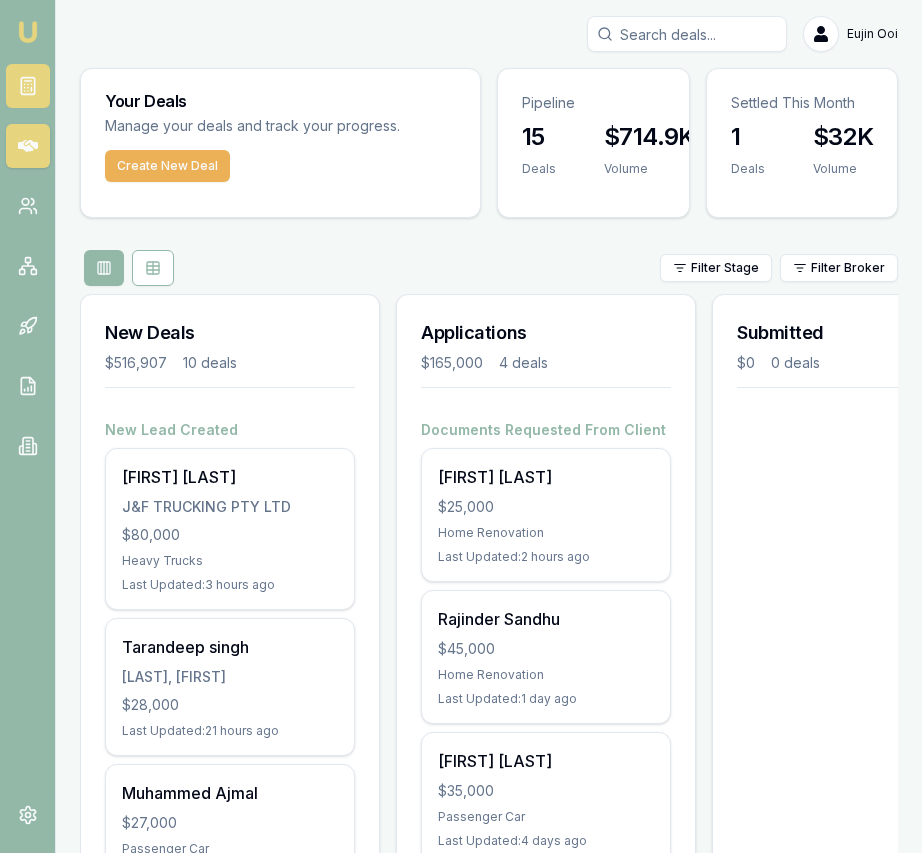 click 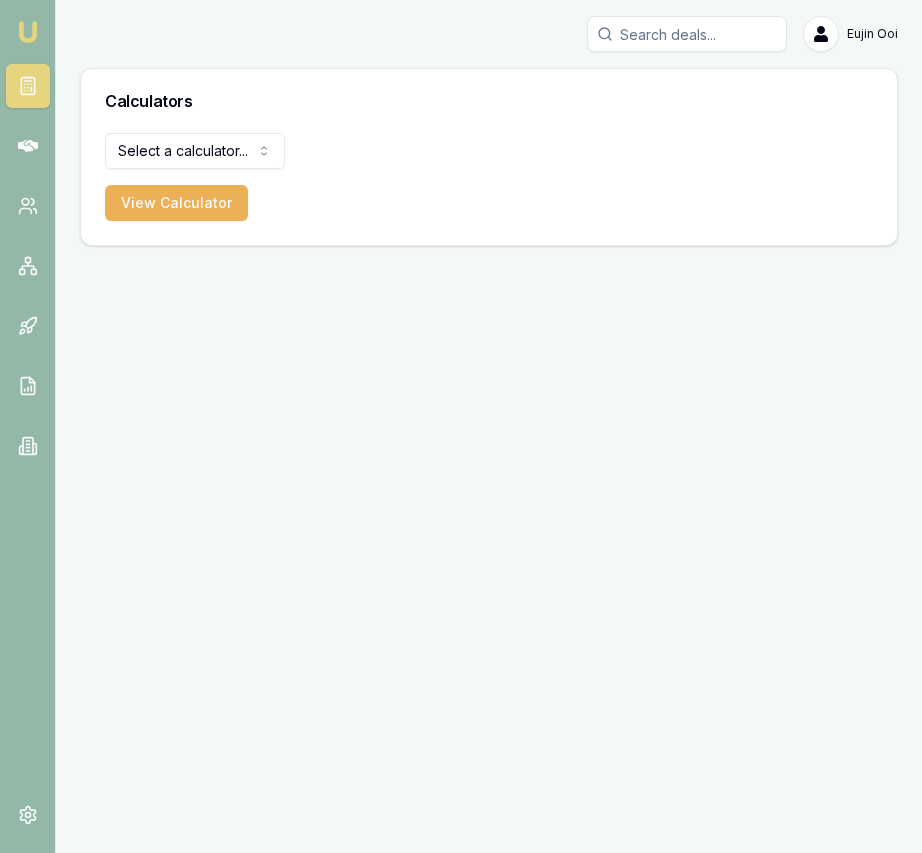 click on "Emu Broker Eujin Ooi Toggle Menu Calculators Select a calculator... Finance Quote Lender Match Payslip Calculator View Calculator" at bounding box center (461, 426) 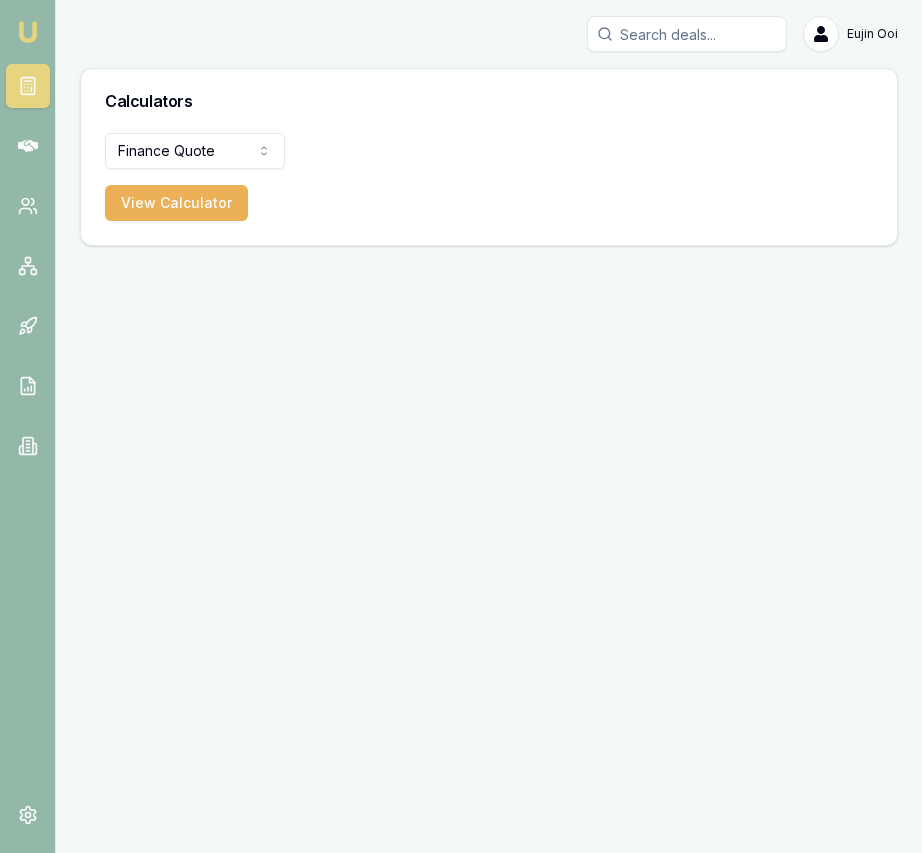 click on "View Calculator" at bounding box center [176, 203] 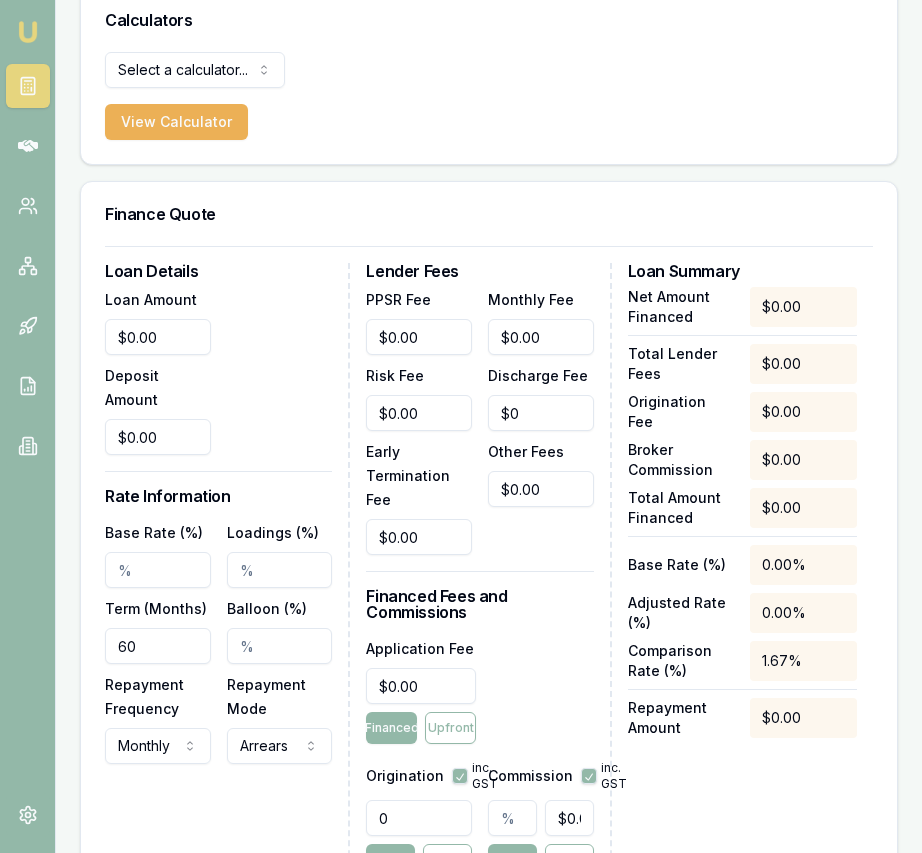 scroll, scrollTop: 114, scrollLeft: 0, axis: vertical 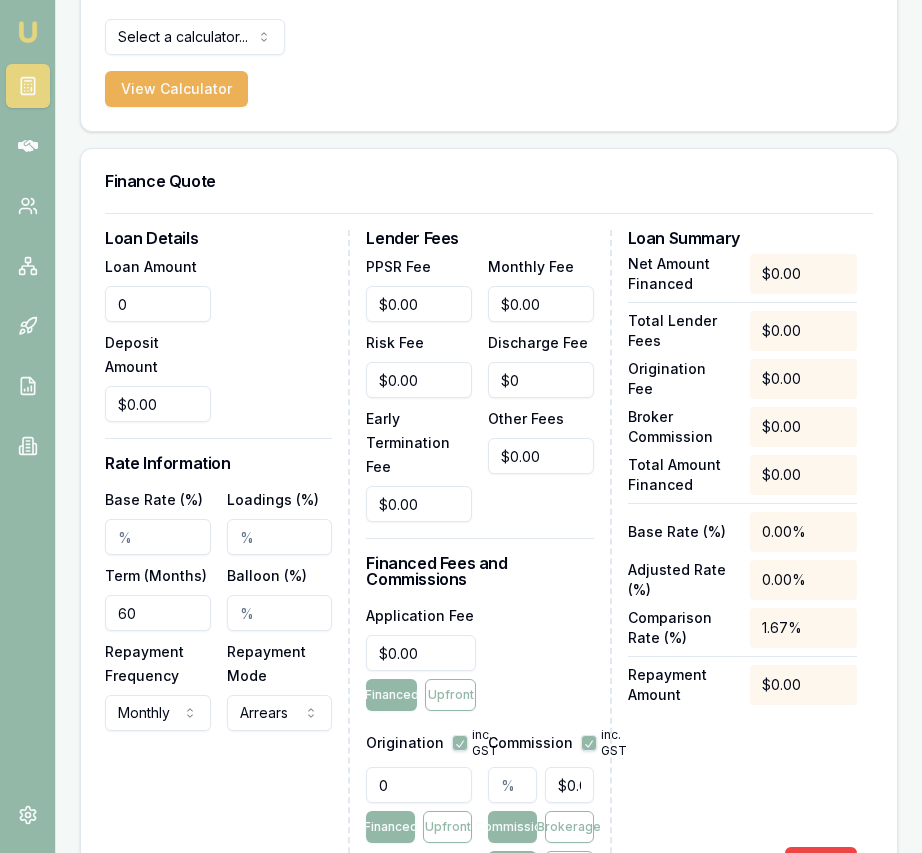 click on "0" at bounding box center (158, 304) 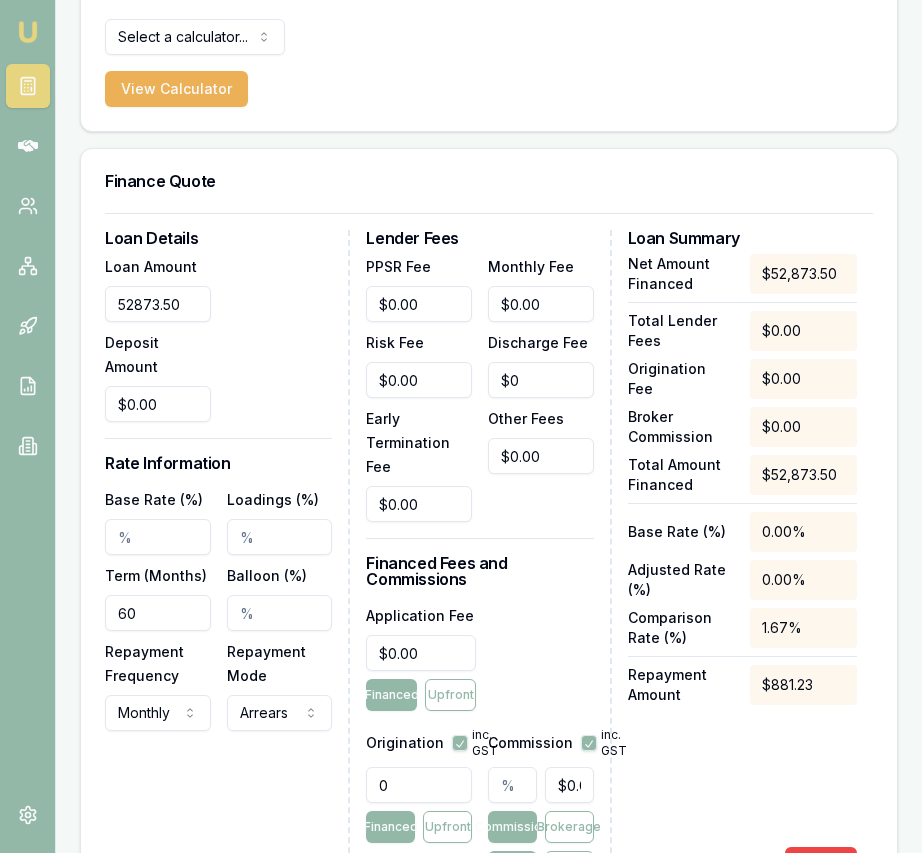 type on "$52,873.50" 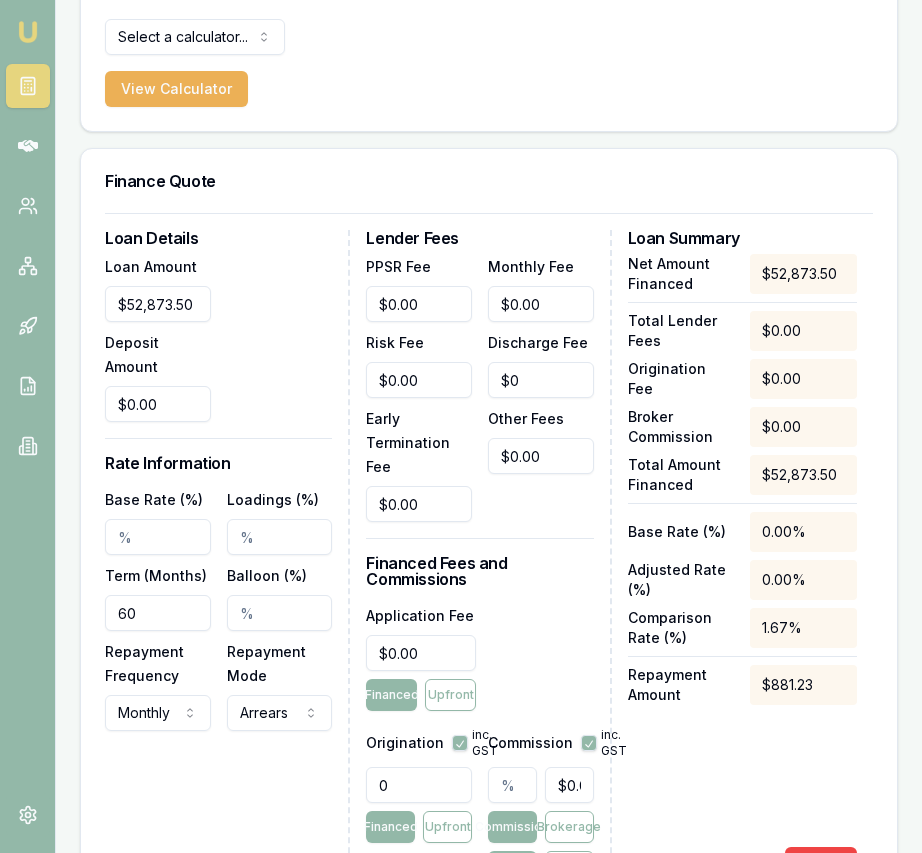 click on "Loan Amount  $52,873.50 Deposit Amount  $0.00" at bounding box center (218, 338) 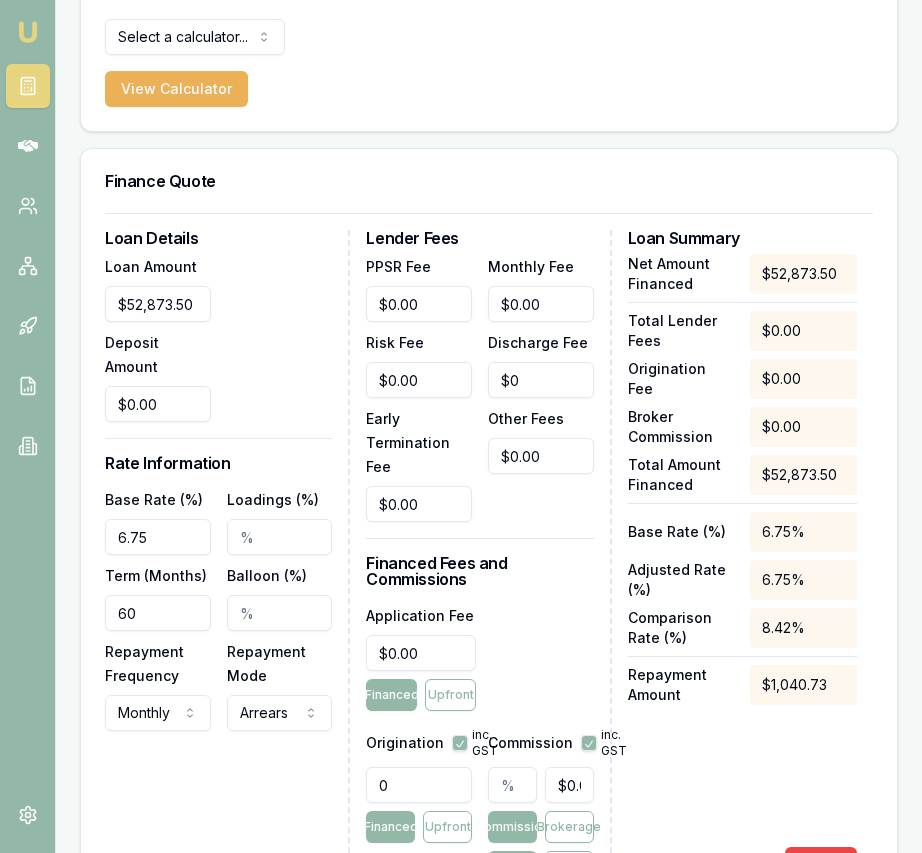 type on "6.75%" 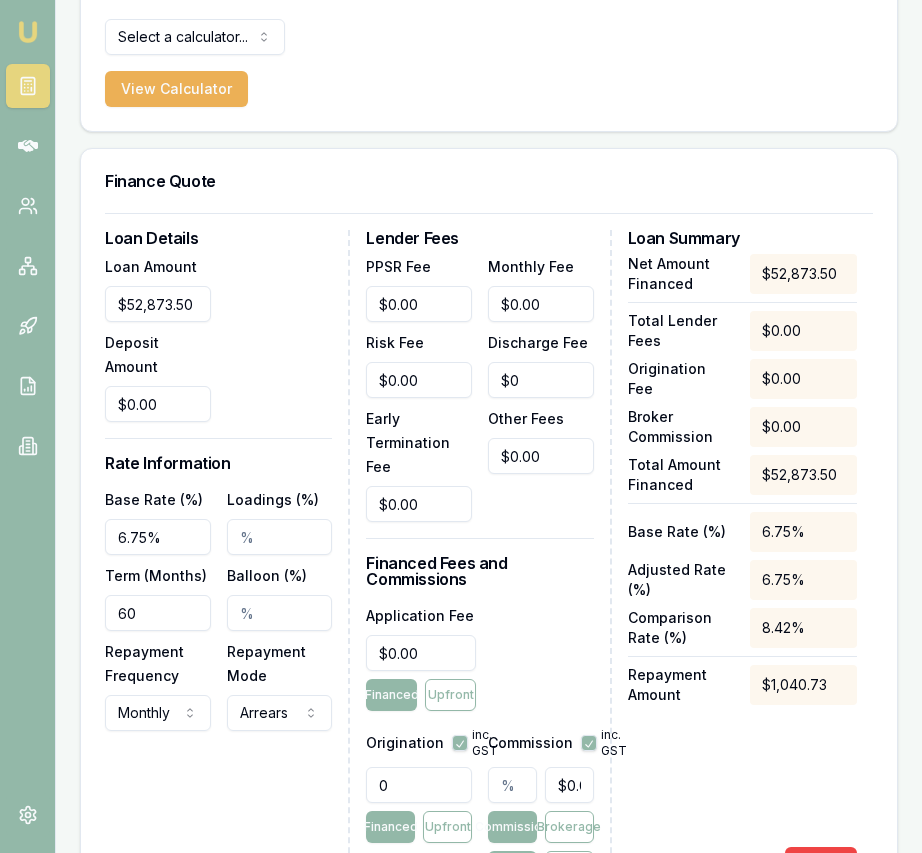 click on "Repayment Mode  Arrears Arrears Advance" at bounding box center (280, 685) 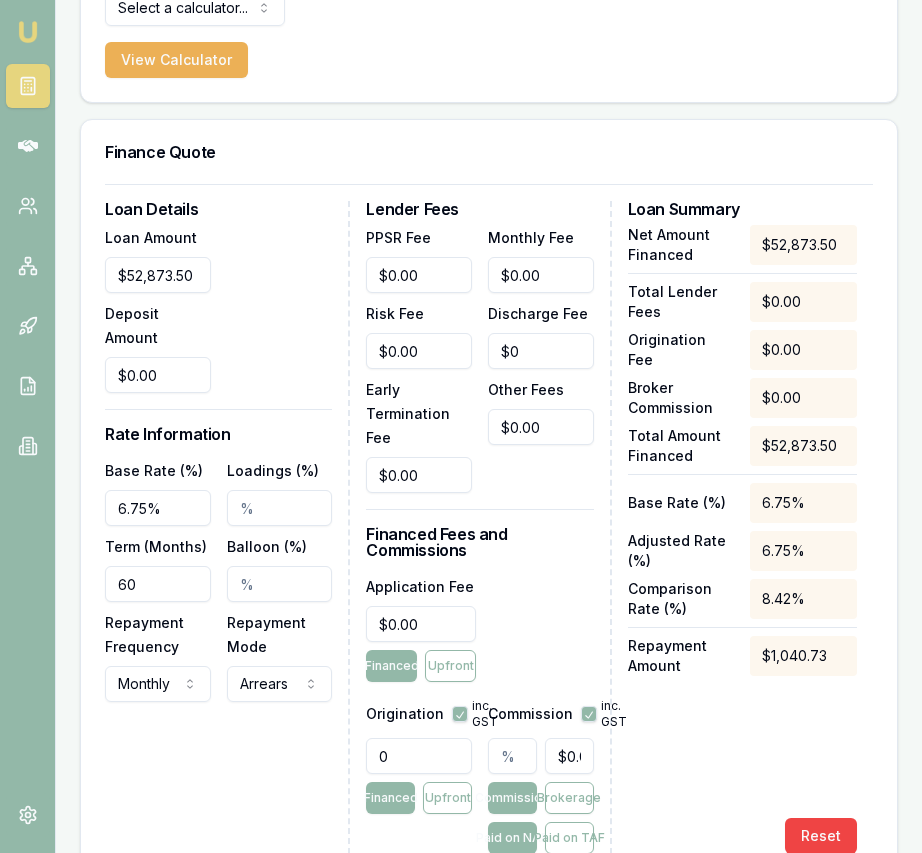 scroll, scrollTop: 185, scrollLeft: 0, axis: vertical 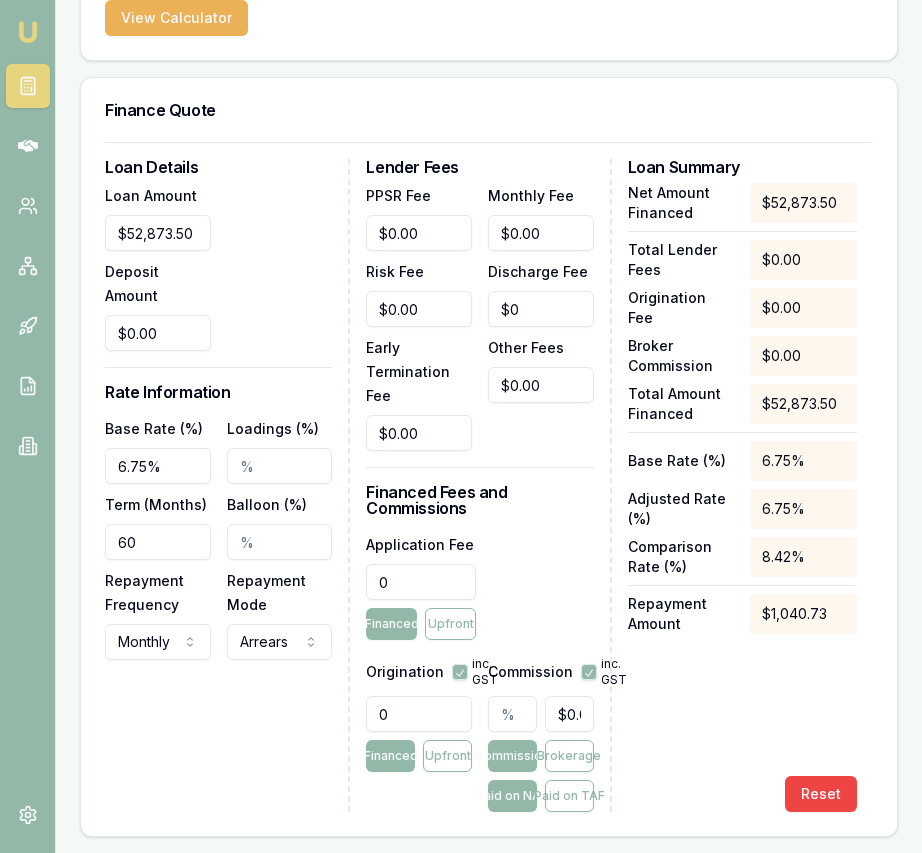 click on "0" at bounding box center (421, 582) 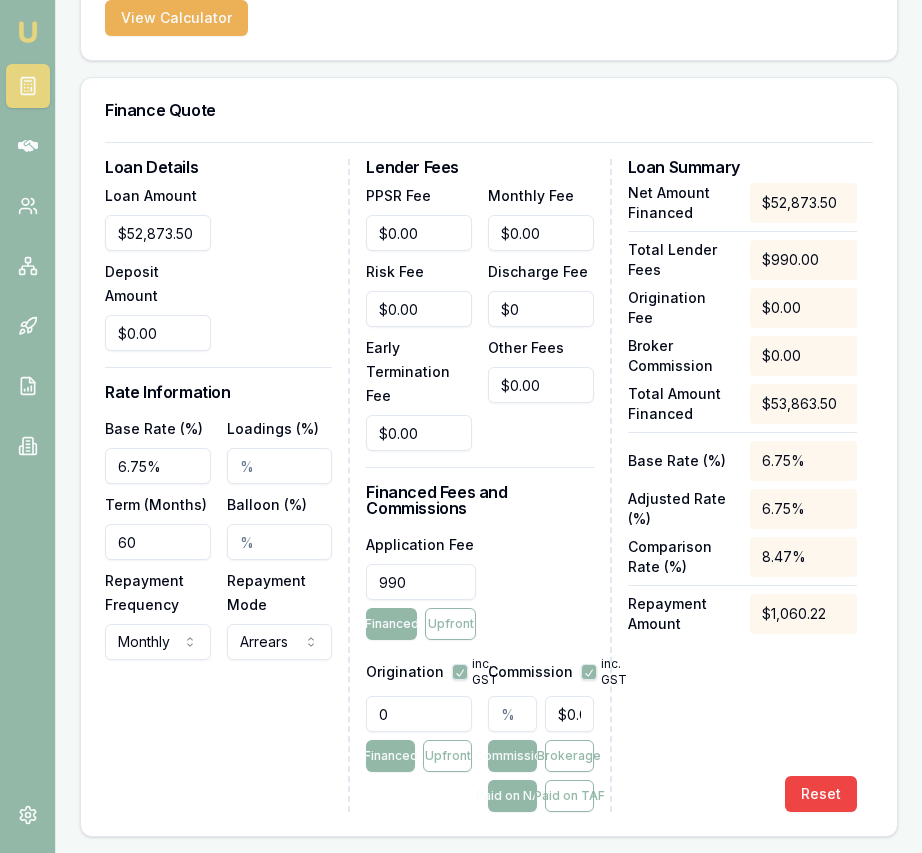 type on "$990.00" 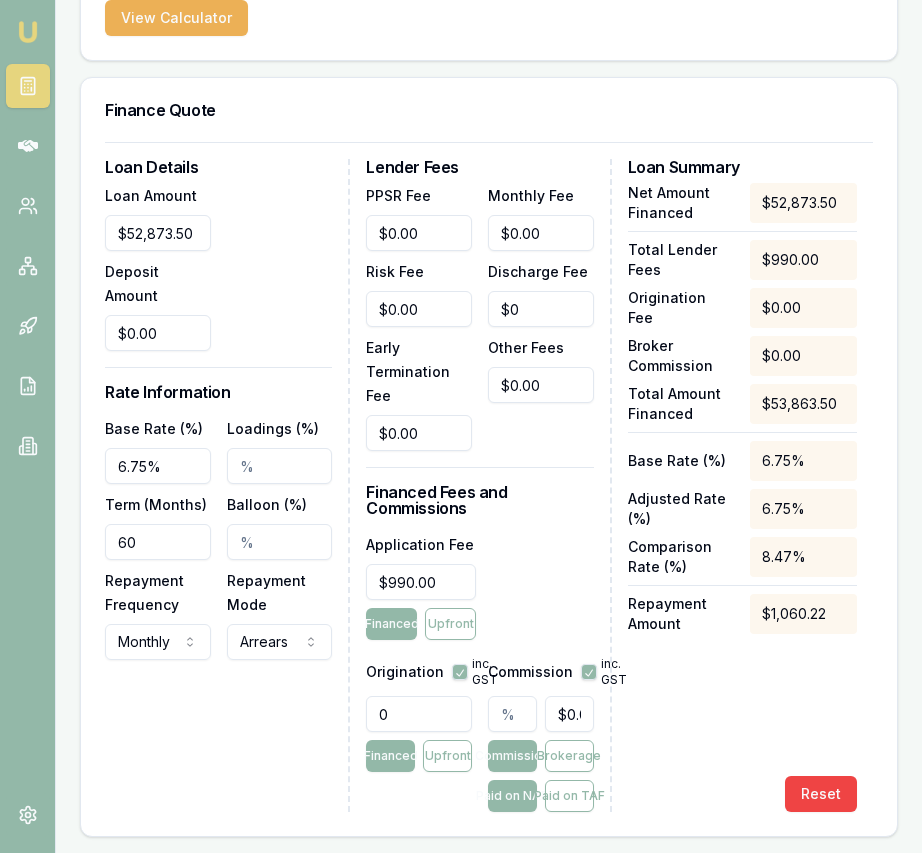 click on "Application Fee  $990.00 Financed Upfront" at bounding box center [479, 586] 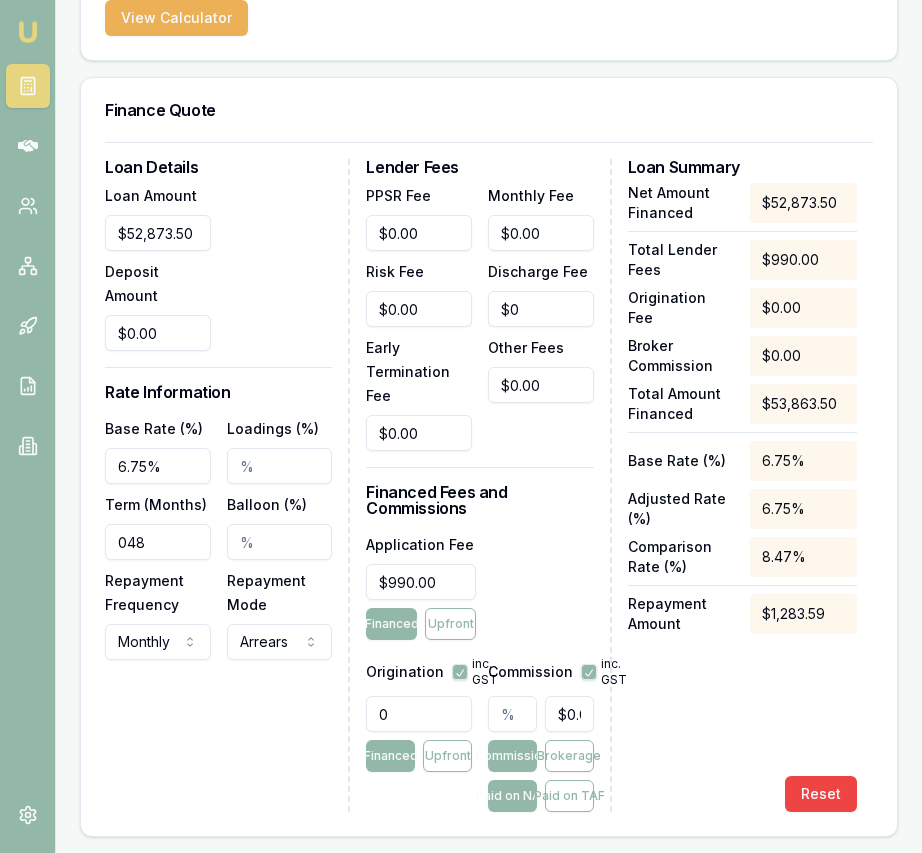 type on "048" 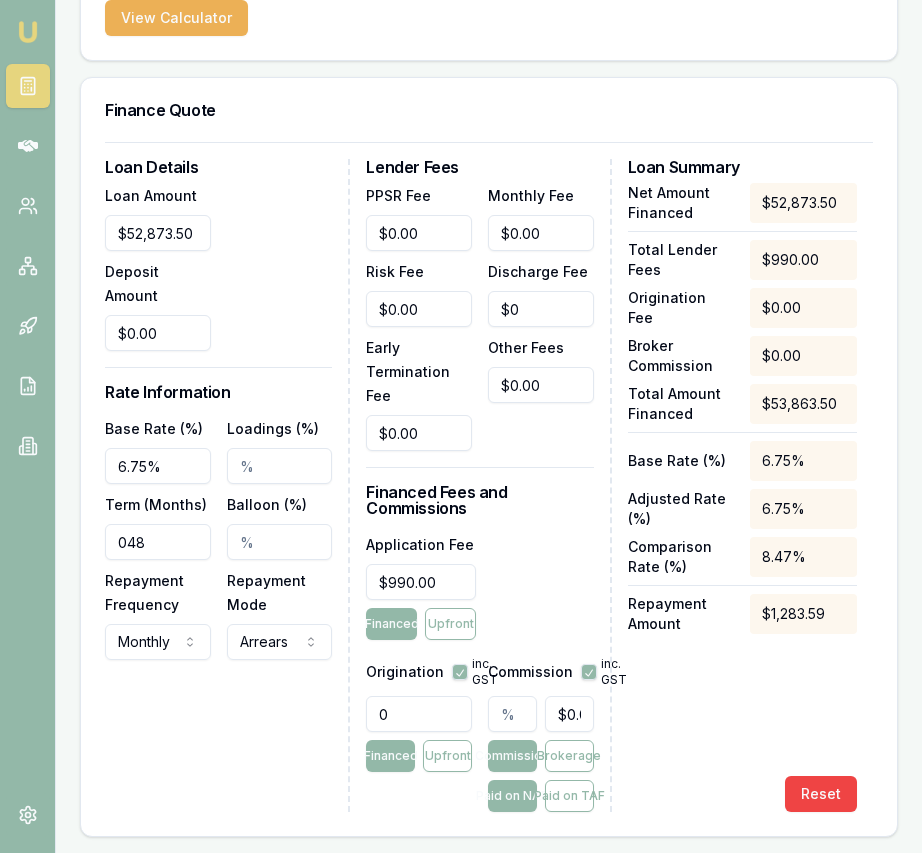 scroll, scrollTop: 0, scrollLeft: 0, axis: both 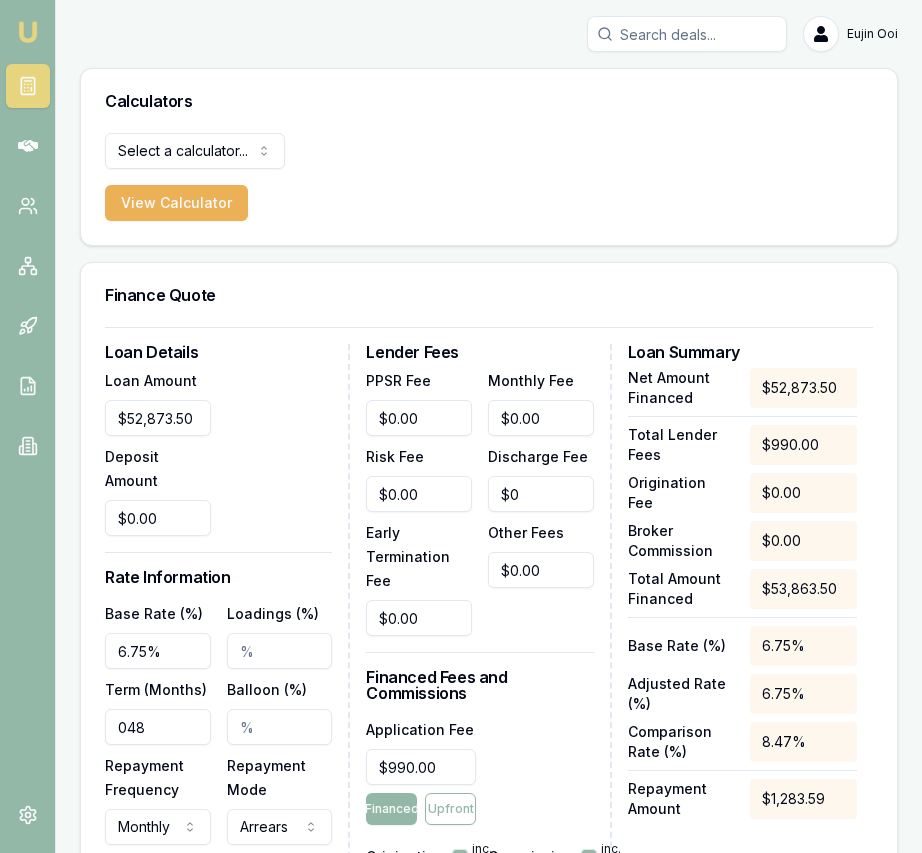 click at bounding box center (28, 32) 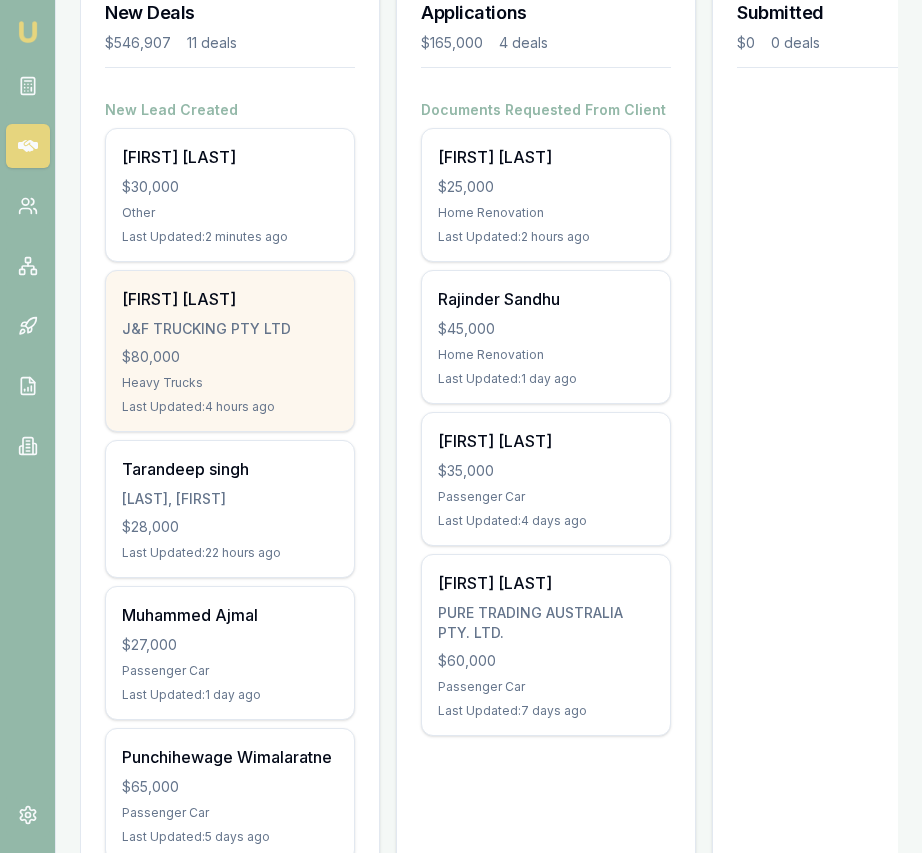 scroll, scrollTop: 334, scrollLeft: 0, axis: vertical 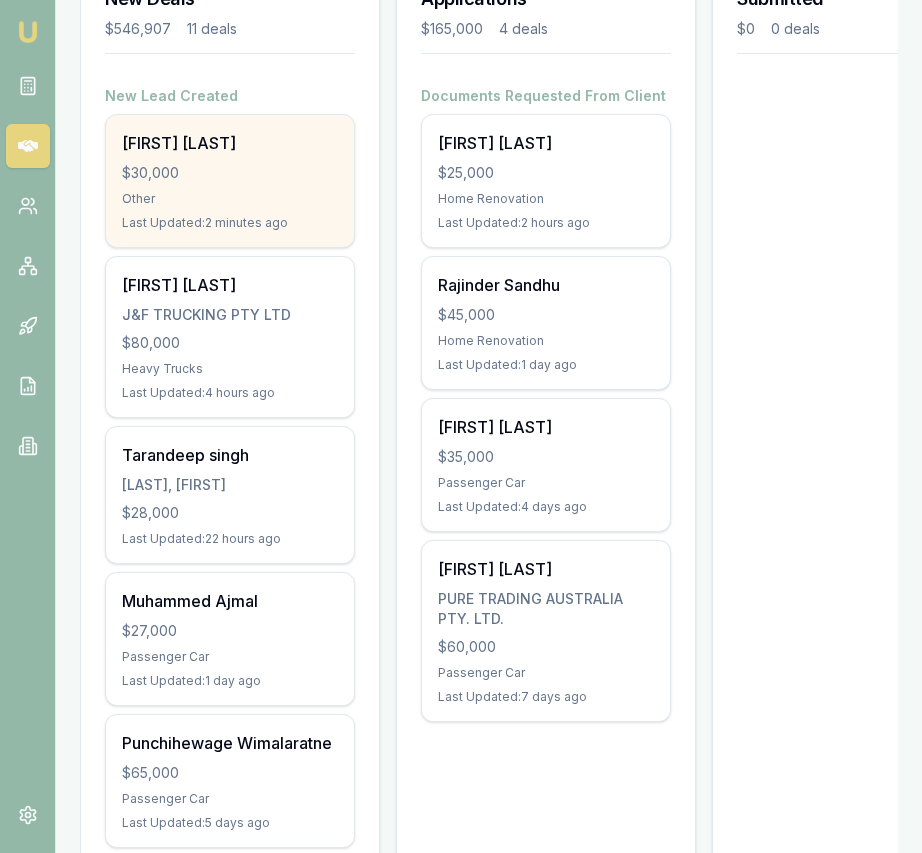 click on "$30,000" at bounding box center [230, 173] 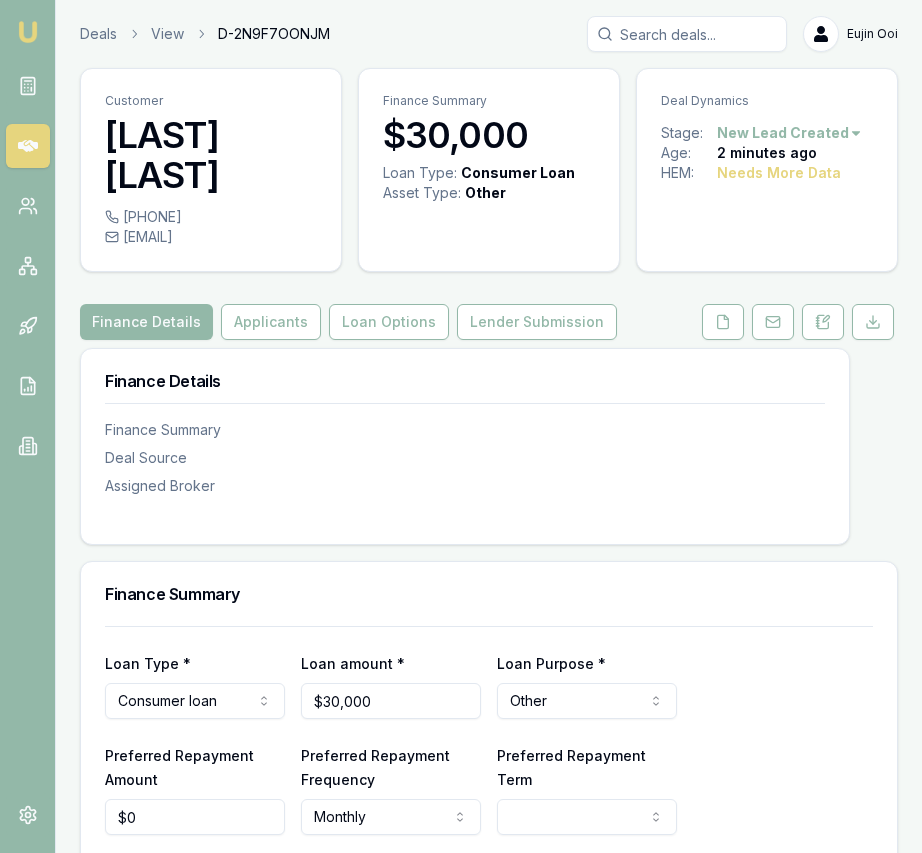 scroll, scrollTop: 0, scrollLeft: 0, axis: both 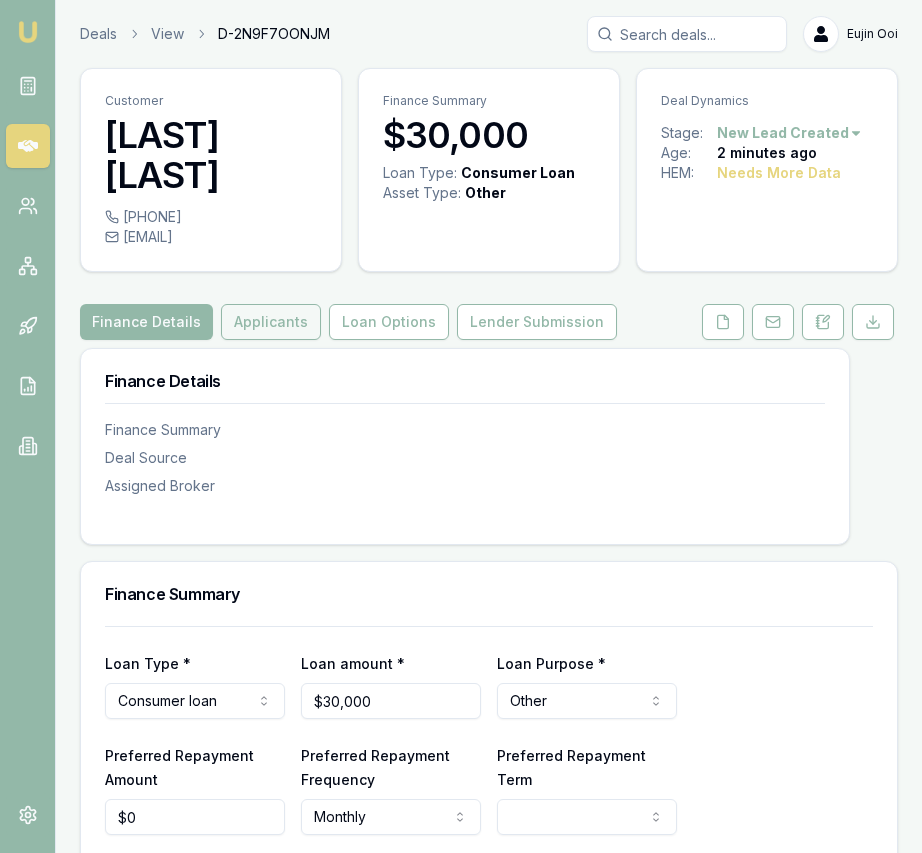 click on "Applicants" at bounding box center (271, 322) 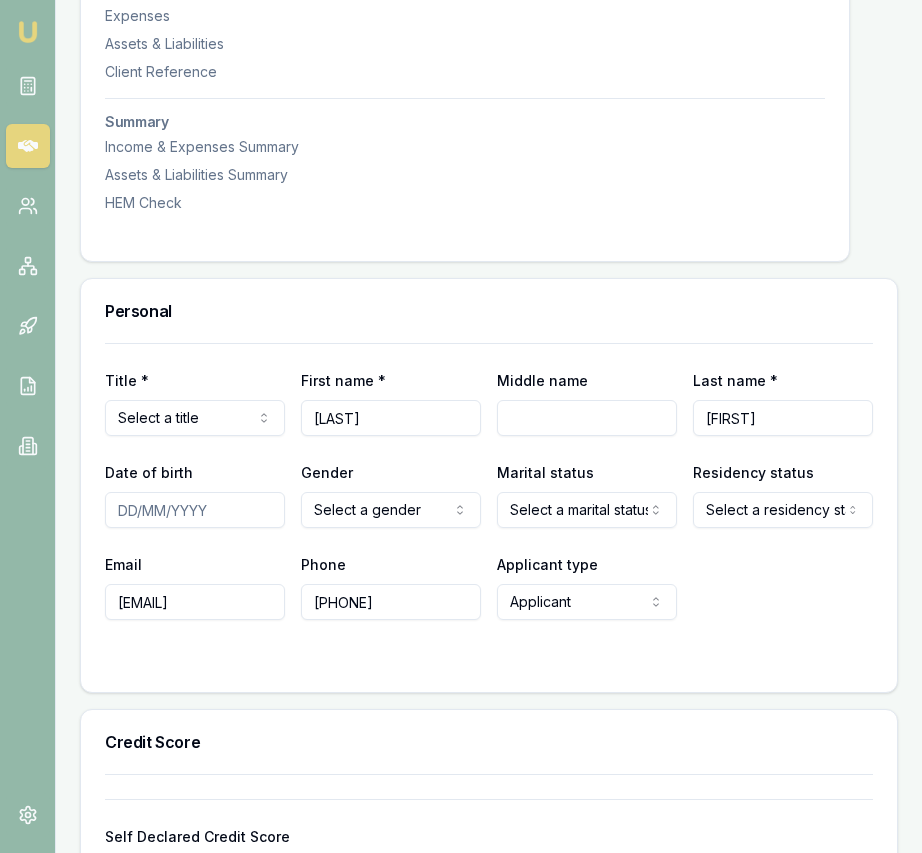 scroll, scrollTop: 705, scrollLeft: 0, axis: vertical 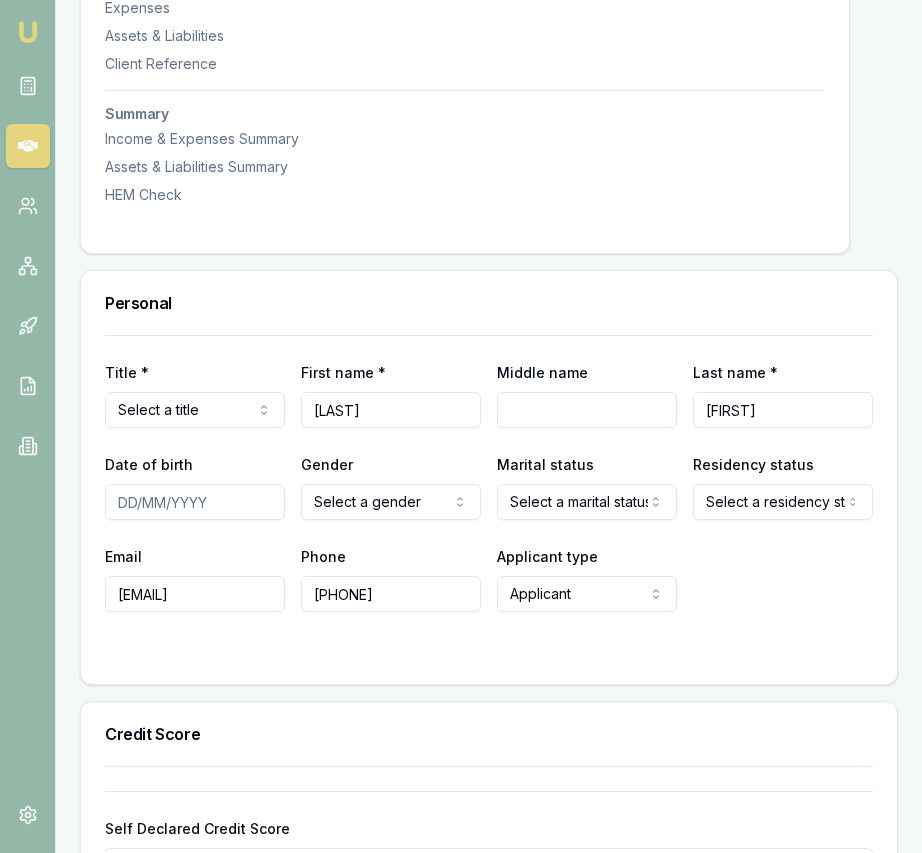 drag, startPoint x: 794, startPoint y: 411, endPoint x: 704, endPoint y: 416, distance: 90.13878 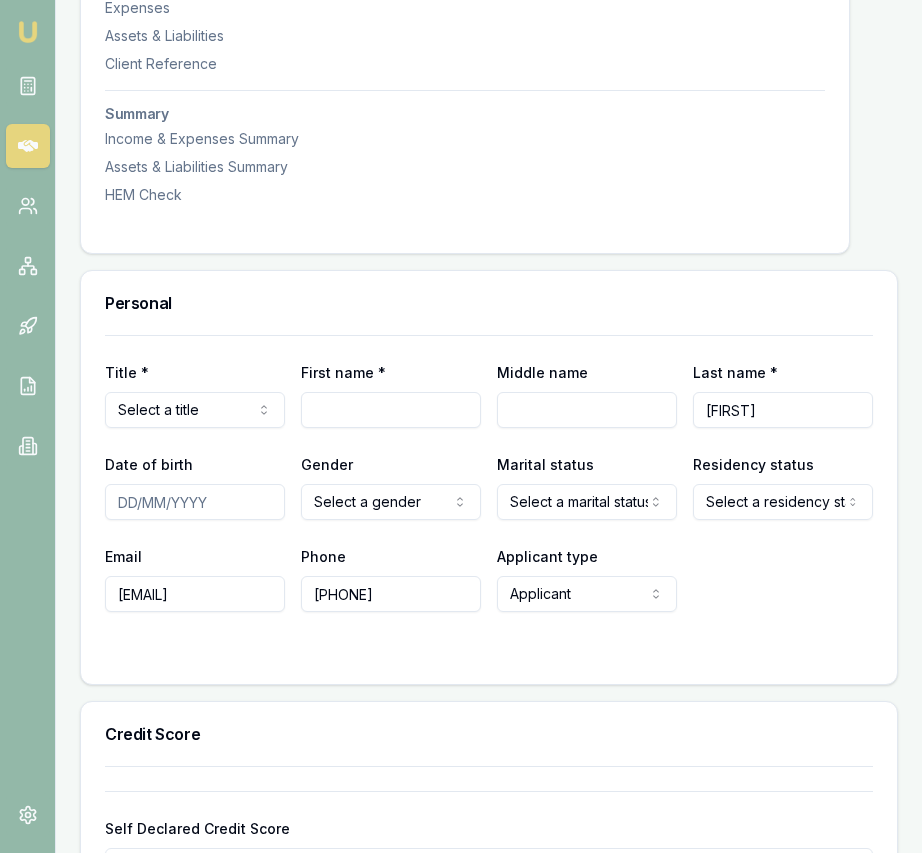 type 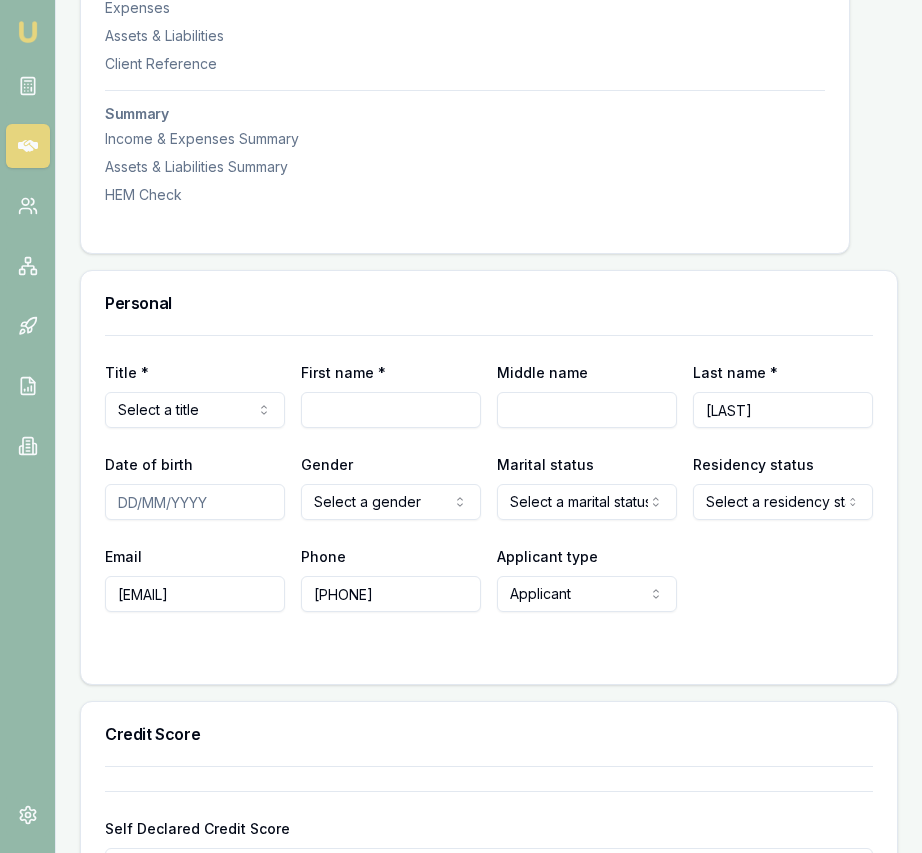 type on "[LAST]" 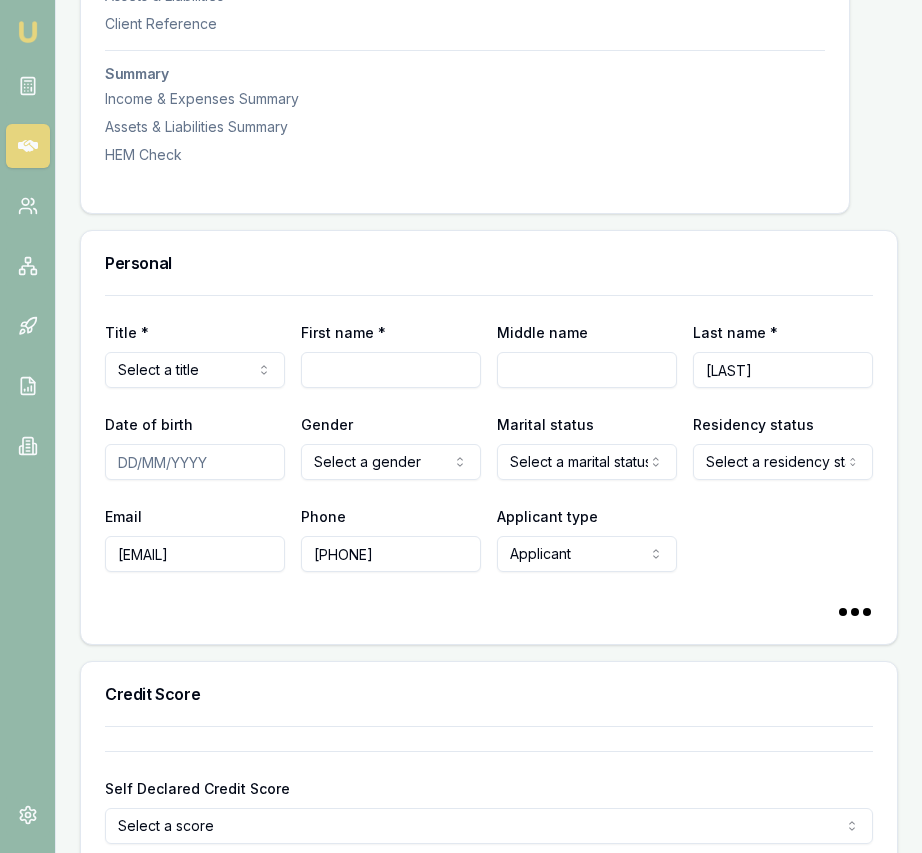 scroll, scrollTop: 665, scrollLeft: 0, axis: vertical 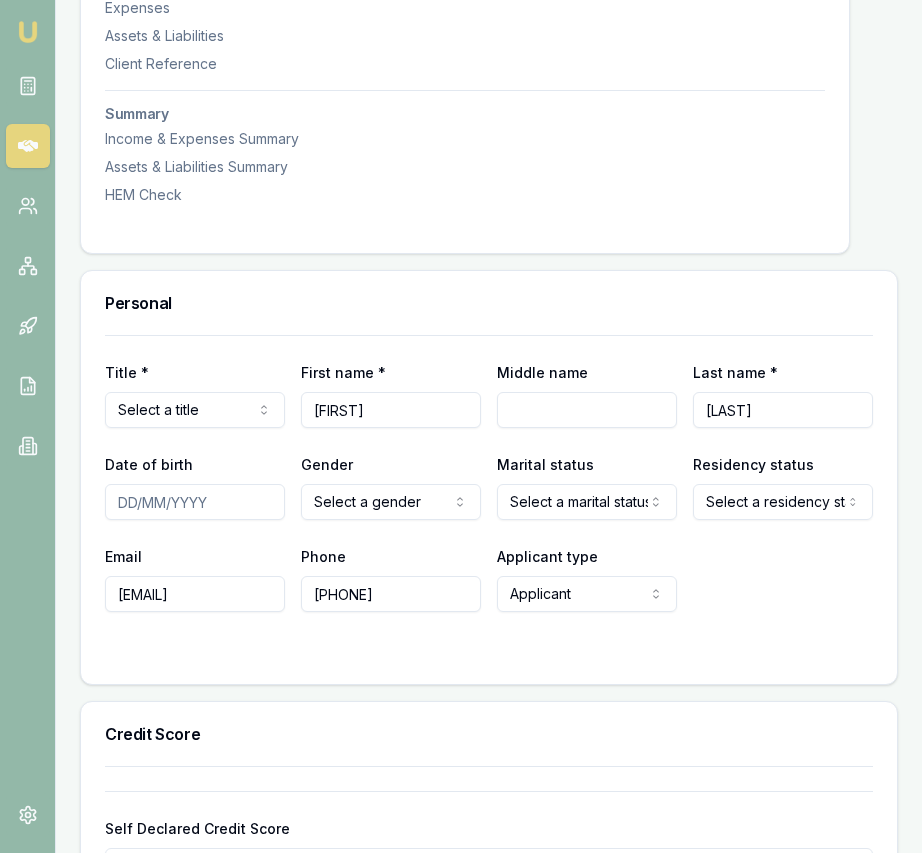 type on "[FIRST]" 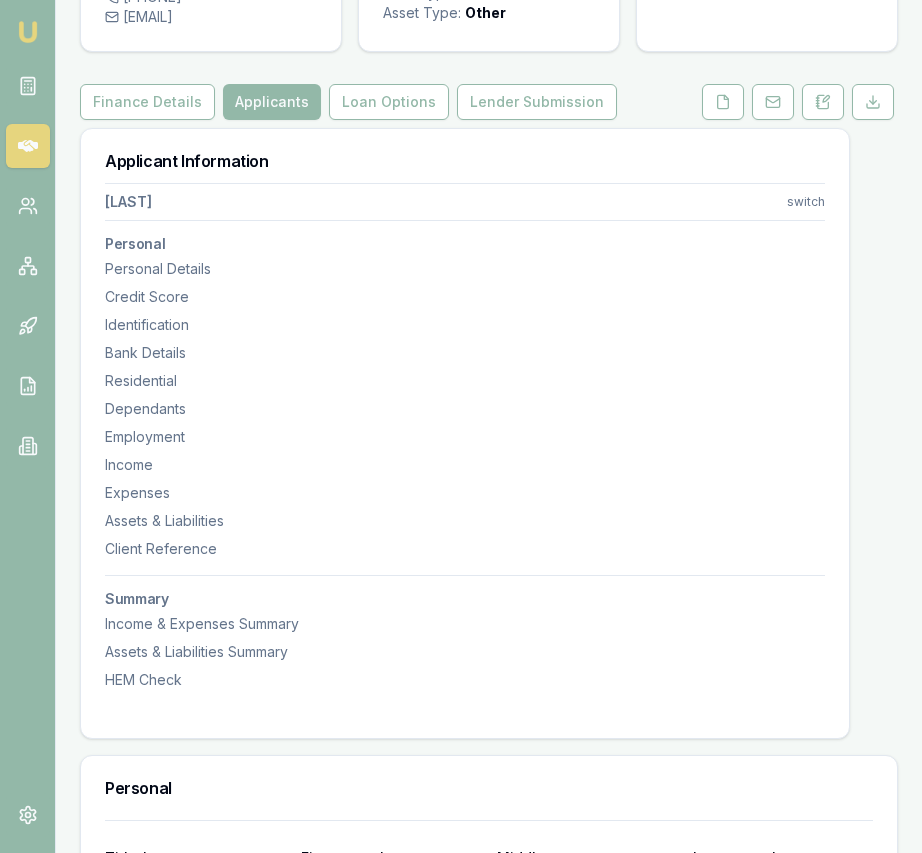 scroll, scrollTop: 0, scrollLeft: 0, axis: both 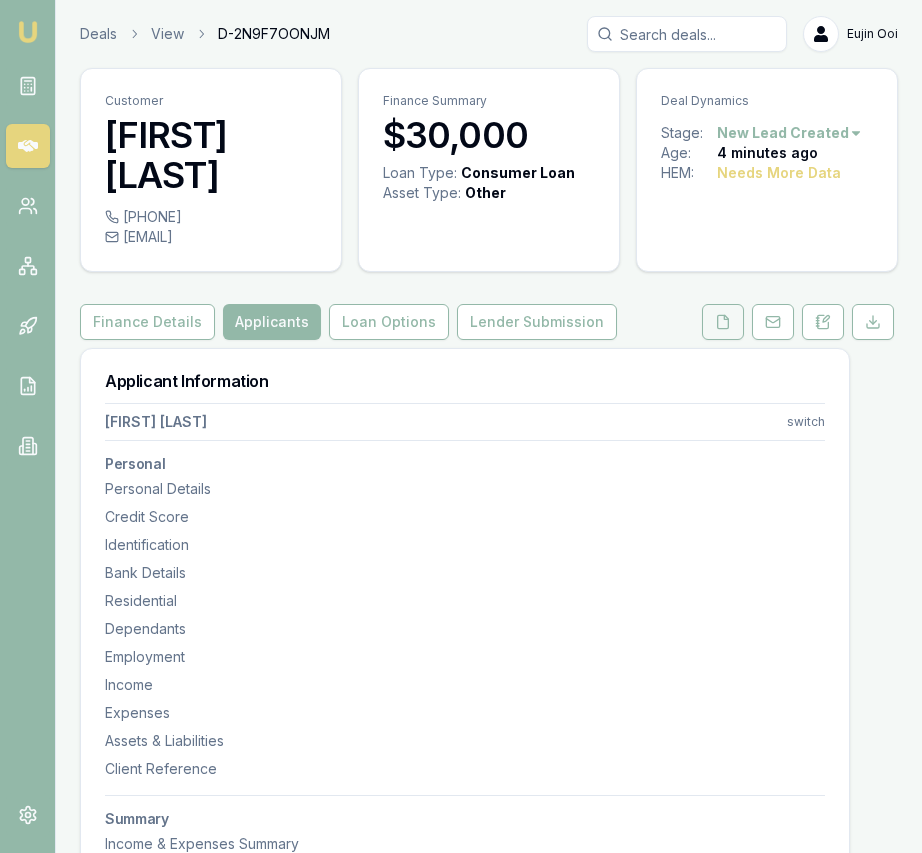 click at bounding box center [723, 322] 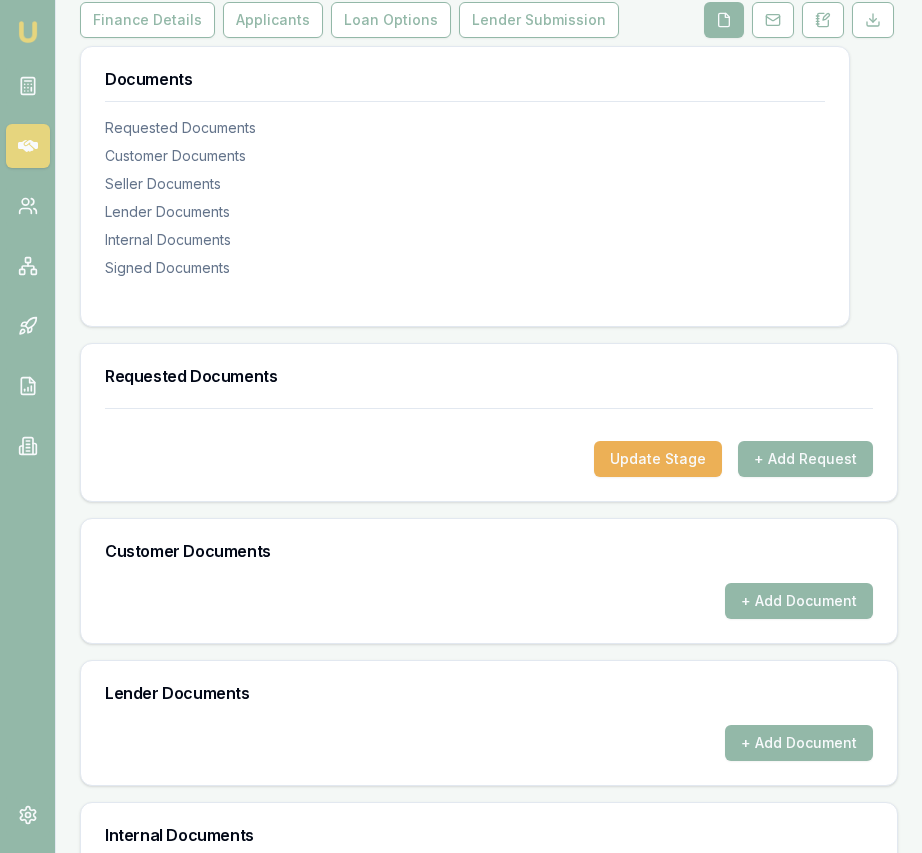scroll, scrollTop: 317, scrollLeft: 0, axis: vertical 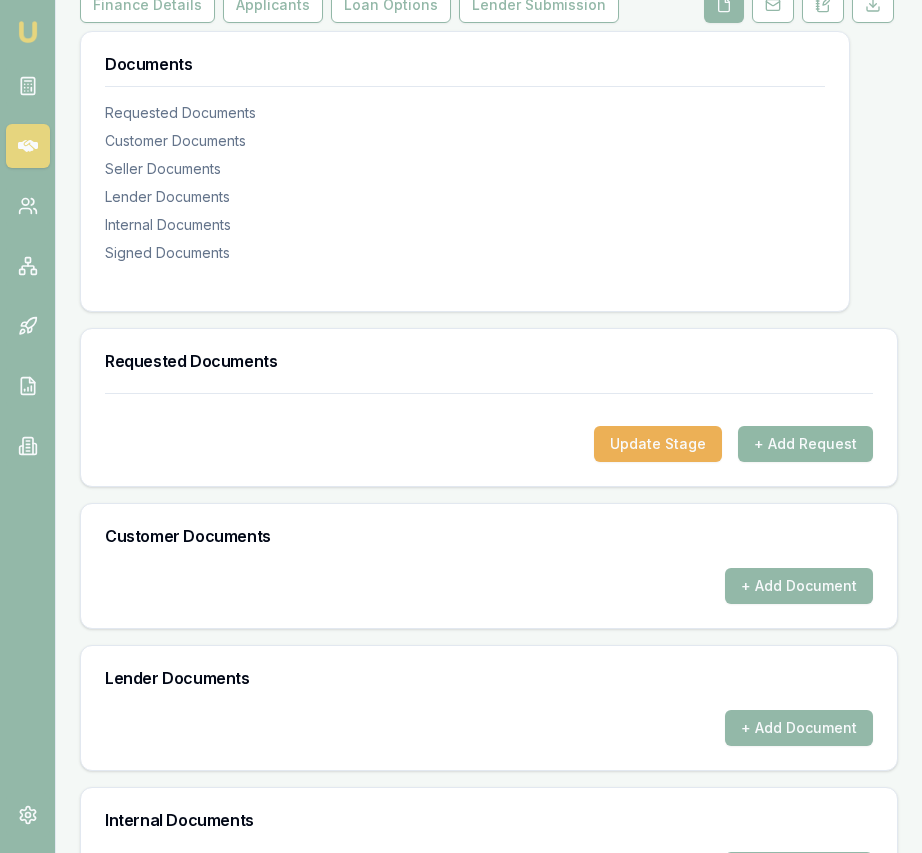 click on "+ Add Request" at bounding box center [805, 444] 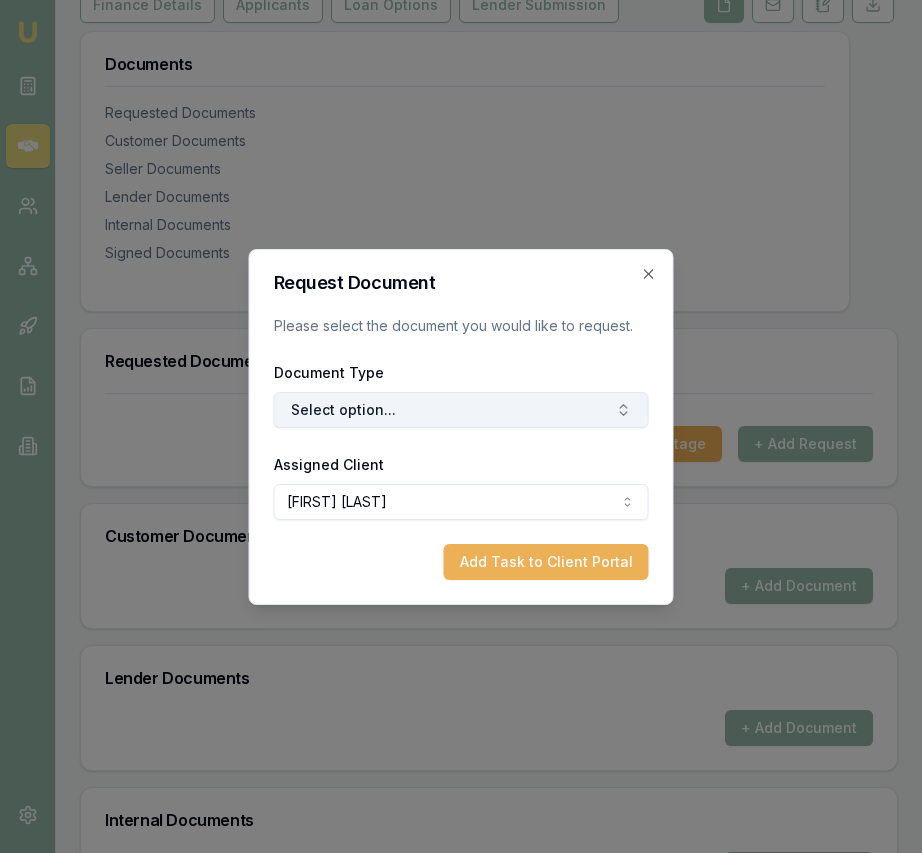 click on "Select option..." at bounding box center (461, 410) 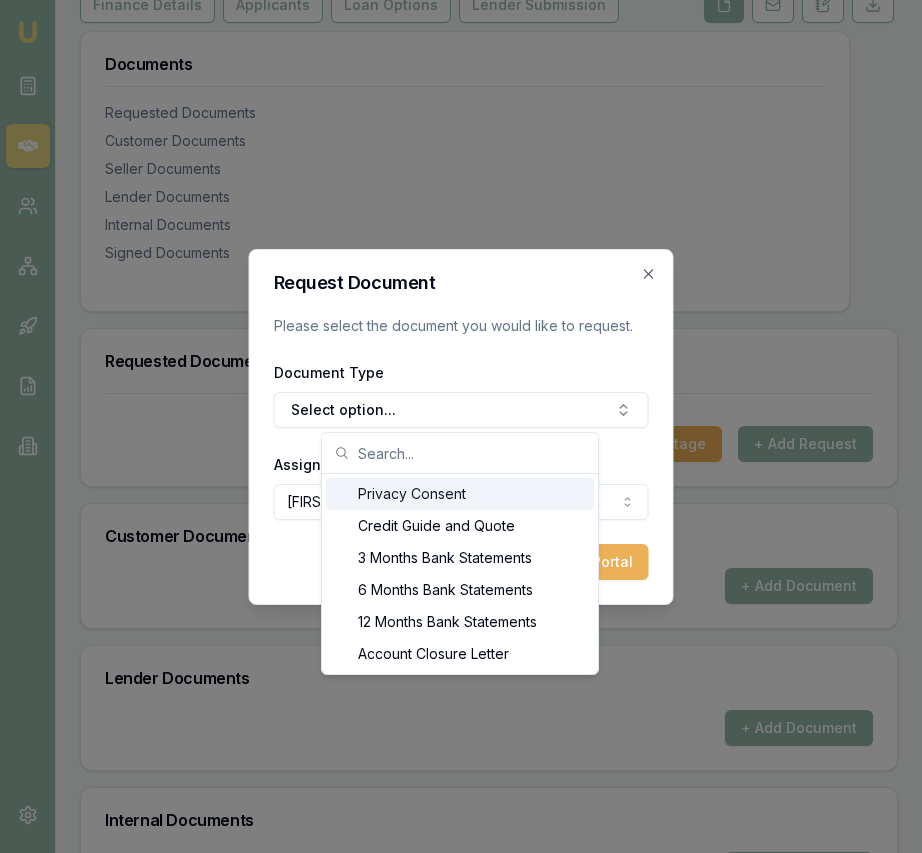 click on "Privacy Consent" at bounding box center (460, 494) 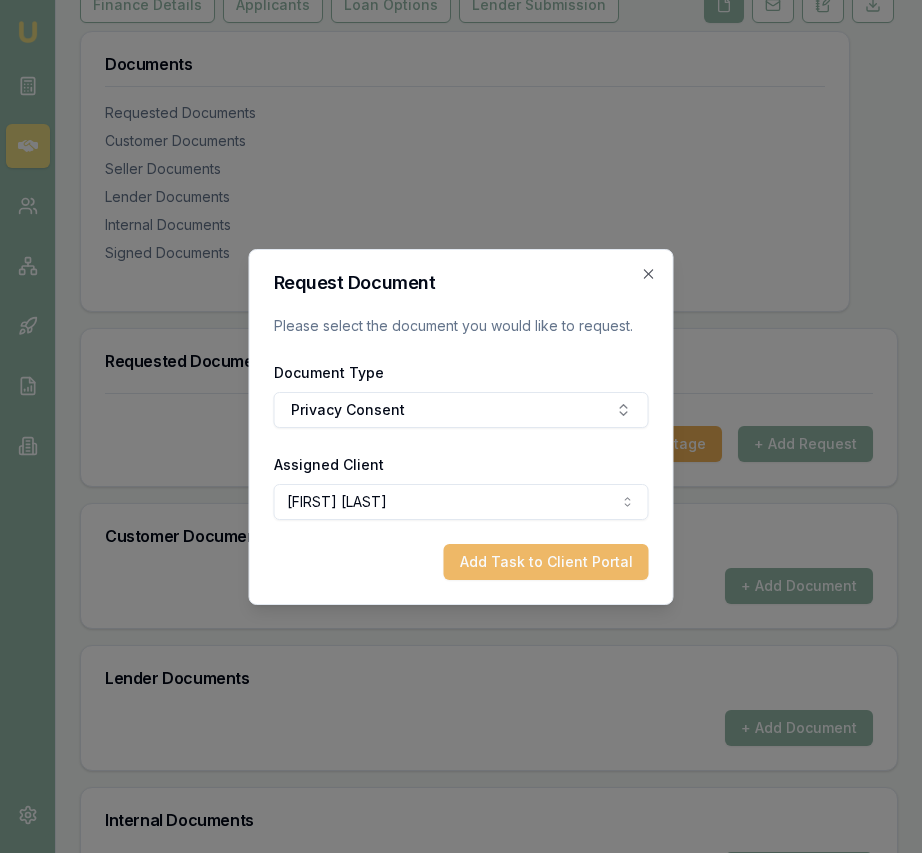 click on "Add Task to Client Portal" at bounding box center (546, 562) 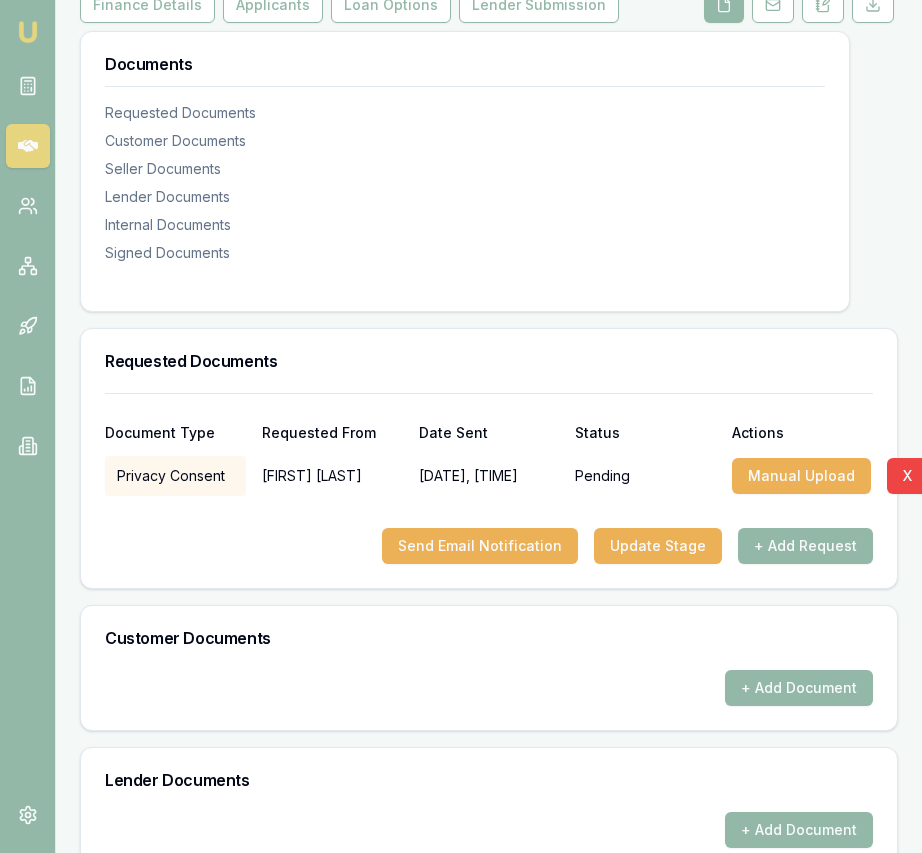 scroll, scrollTop: 317, scrollLeft: 1, axis: both 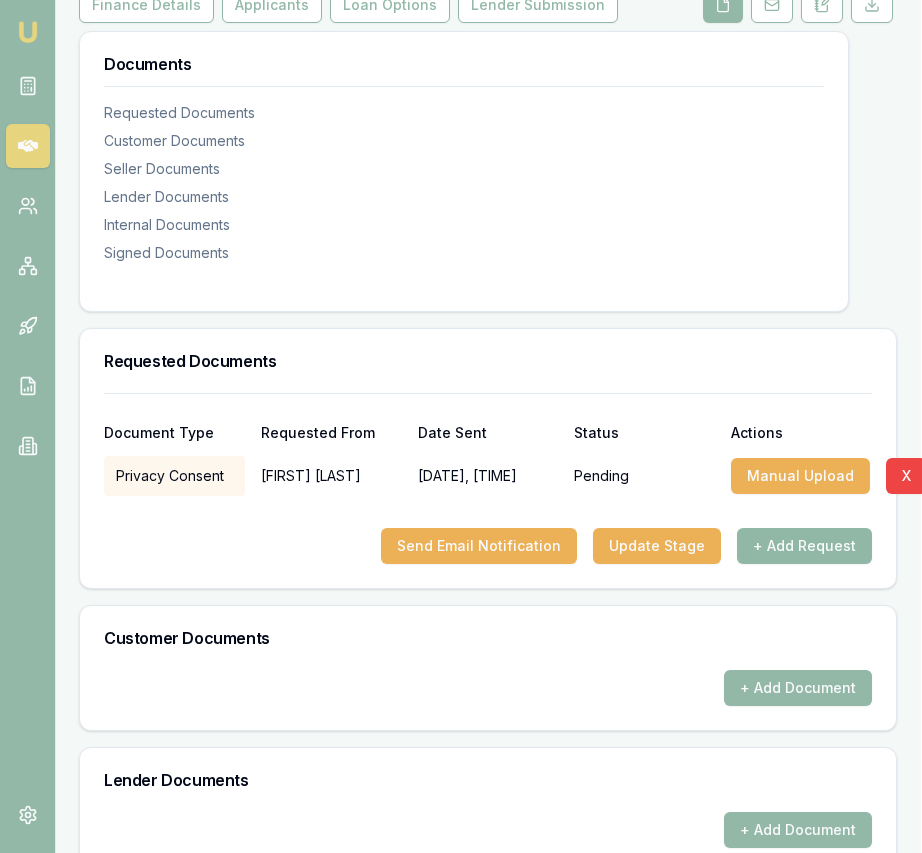 click on "+ Add Request" at bounding box center [804, 546] 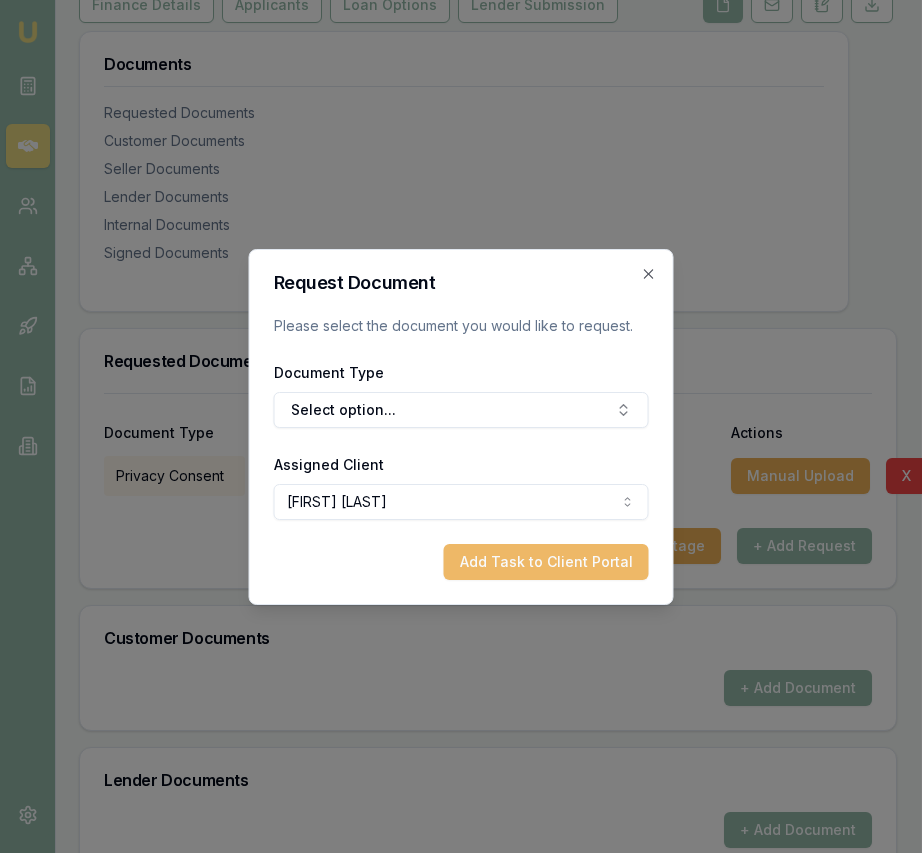 scroll, scrollTop: 314, scrollLeft: 1, axis: both 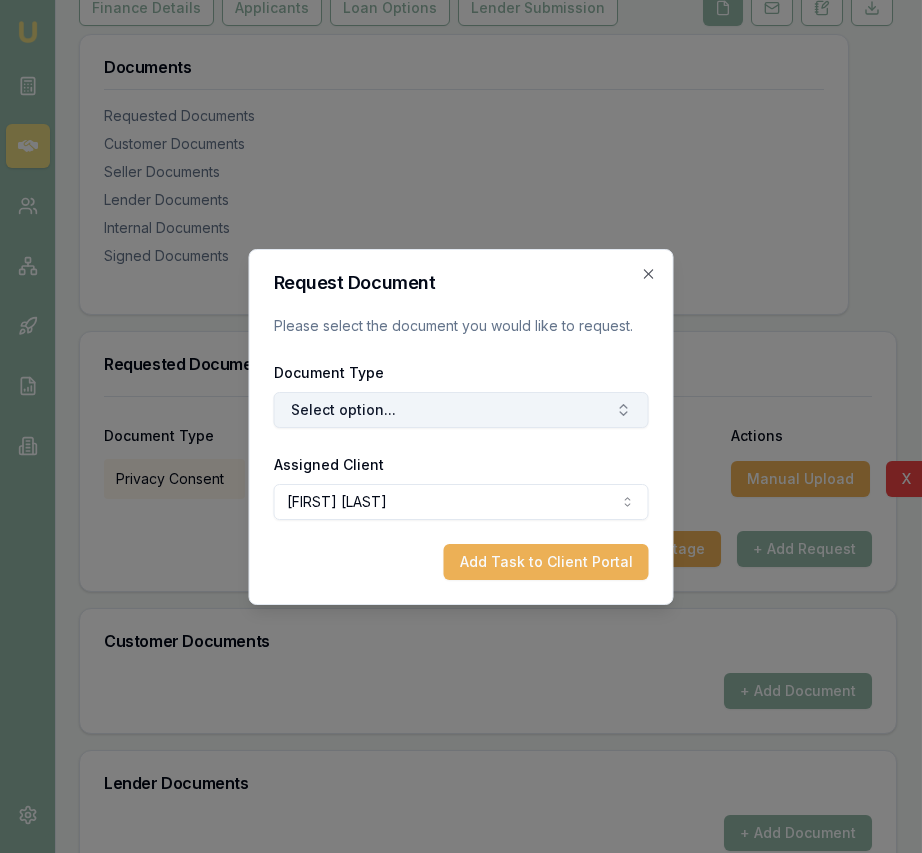 click on "Select option..." at bounding box center (461, 410) 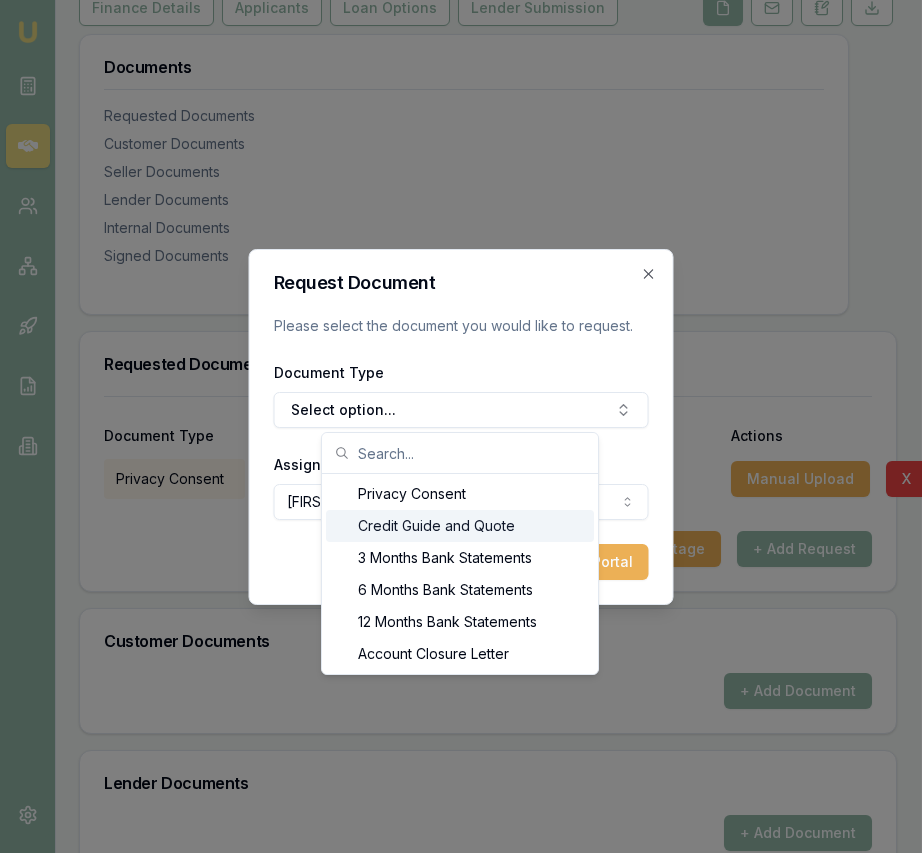 click on "Credit Guide and Quote" at bounding box center [460, 526] 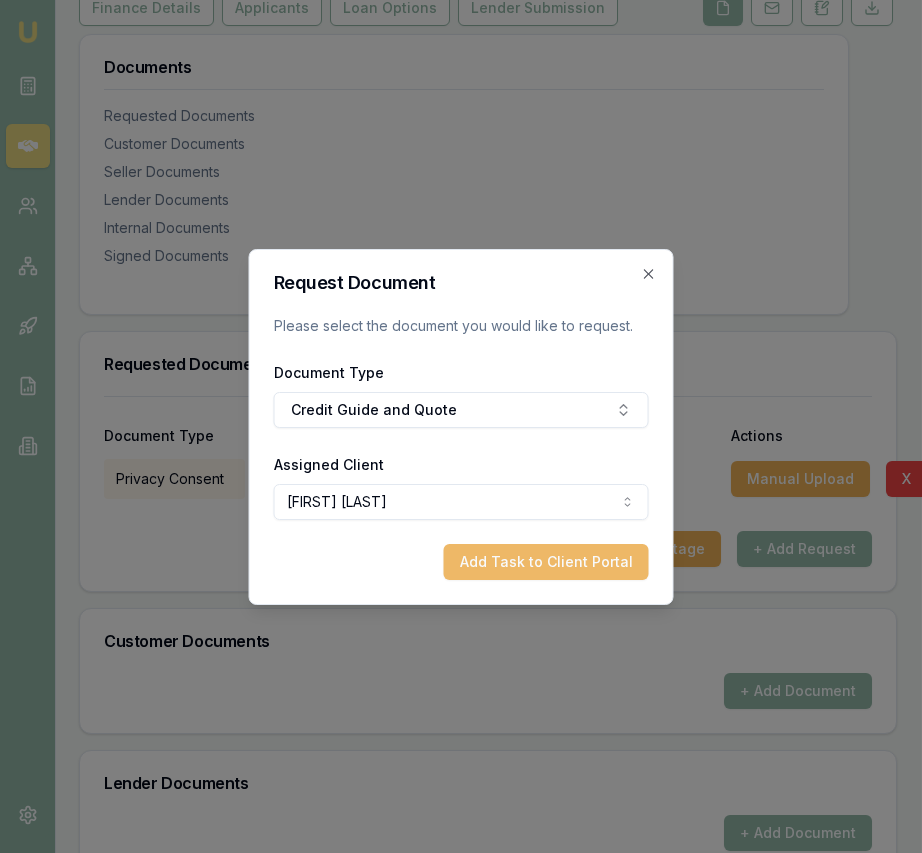 click on "Add Task to Client Portal" at bounding box center [546, 562] 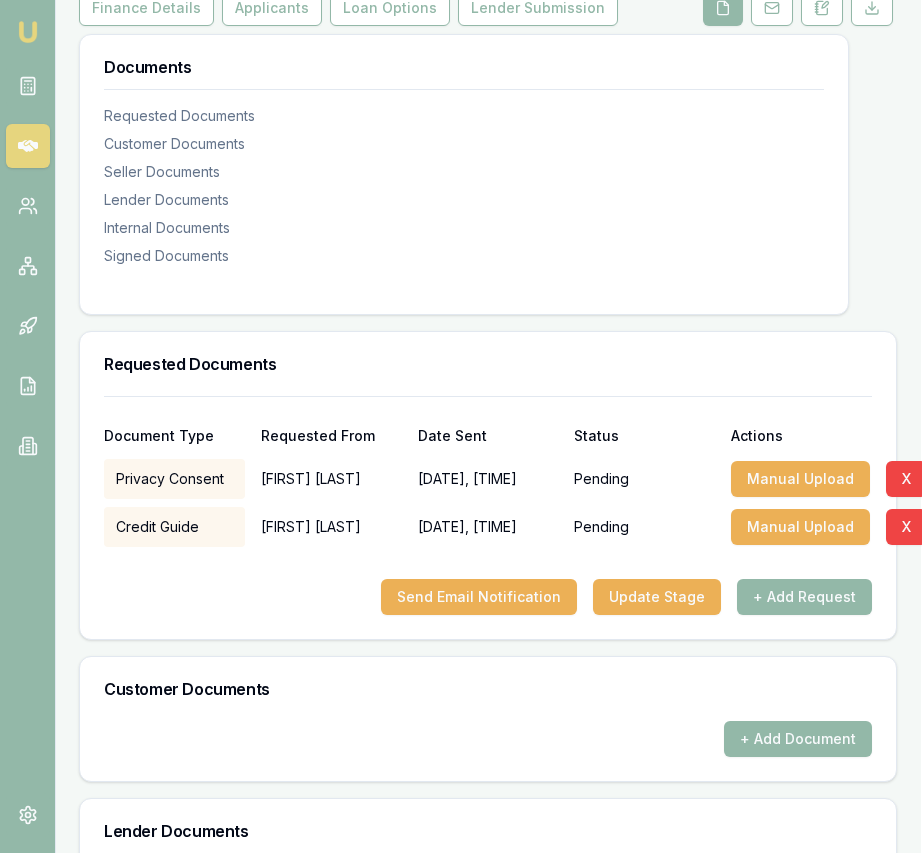 click at bounding box center (488, 563) 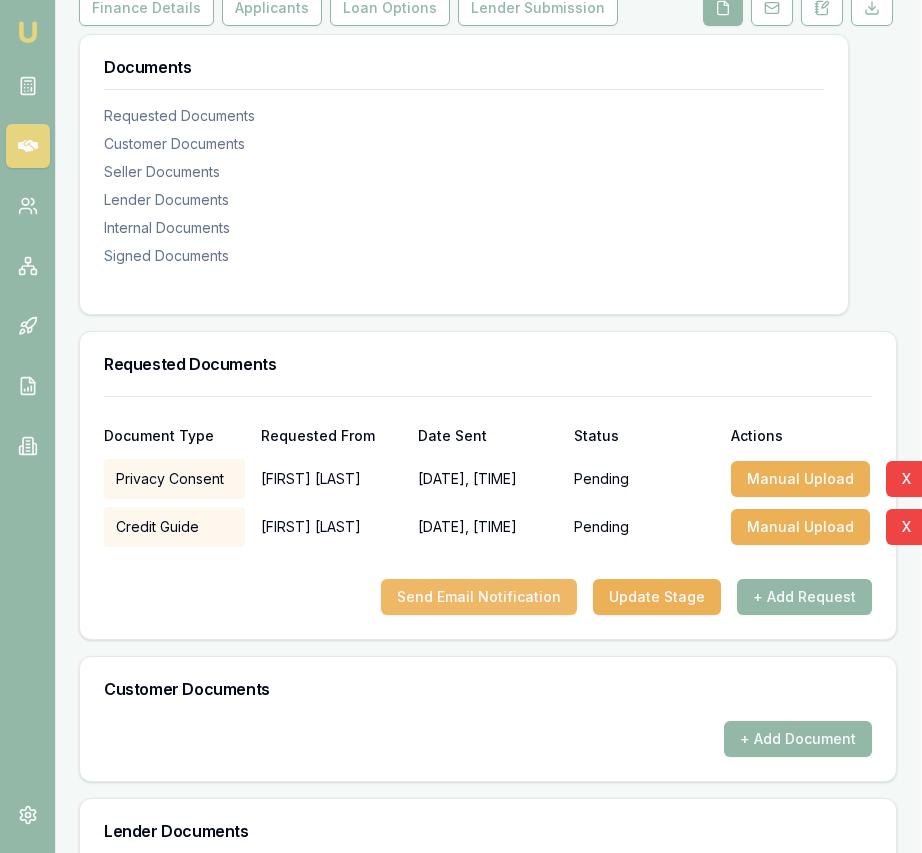 click on "Send Email Notification" at bounding box center [479, 597] 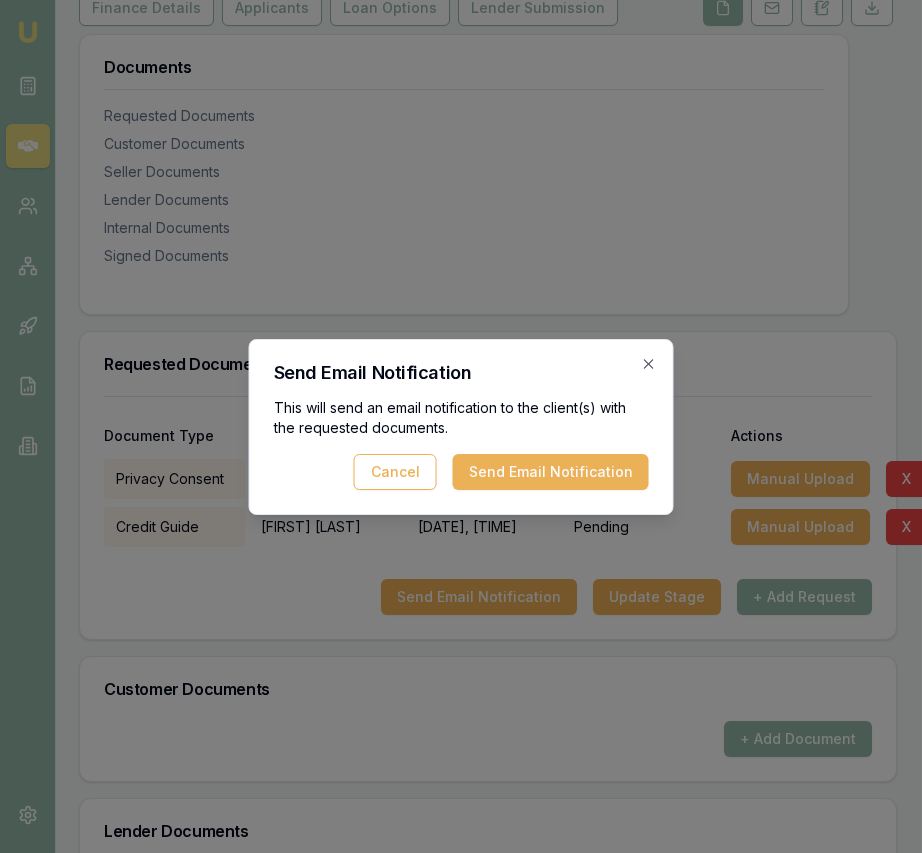 click on "Send Email Notification" at bounding box center (551, 472) 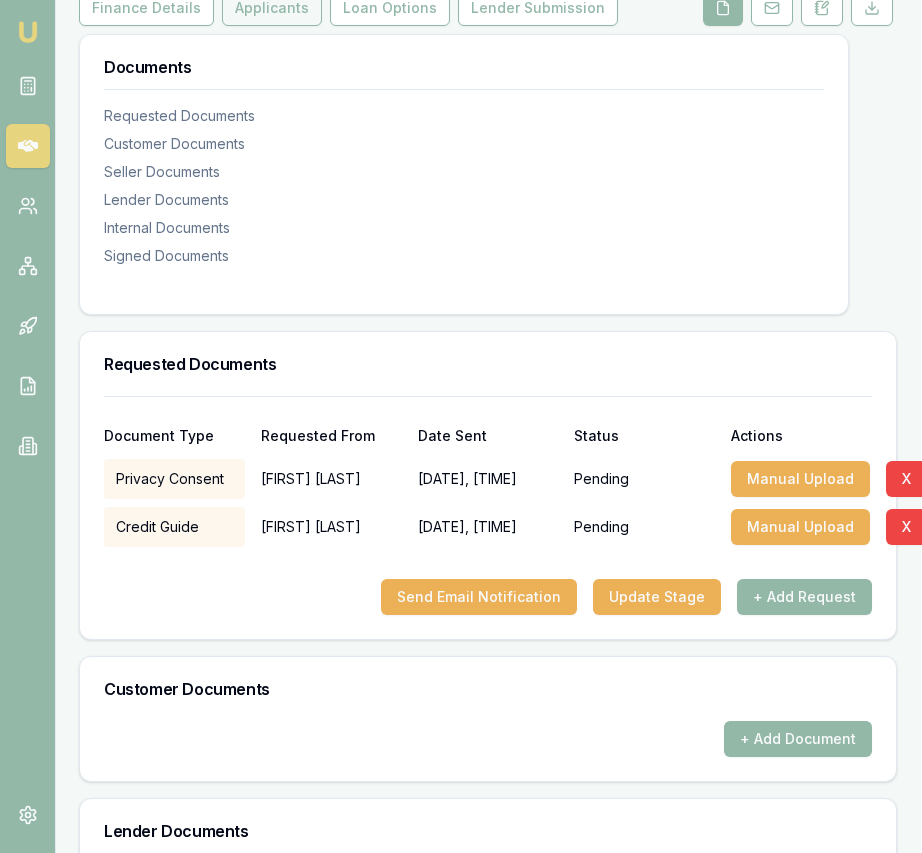 click on "Applicants" at bounding box center [272, 8] 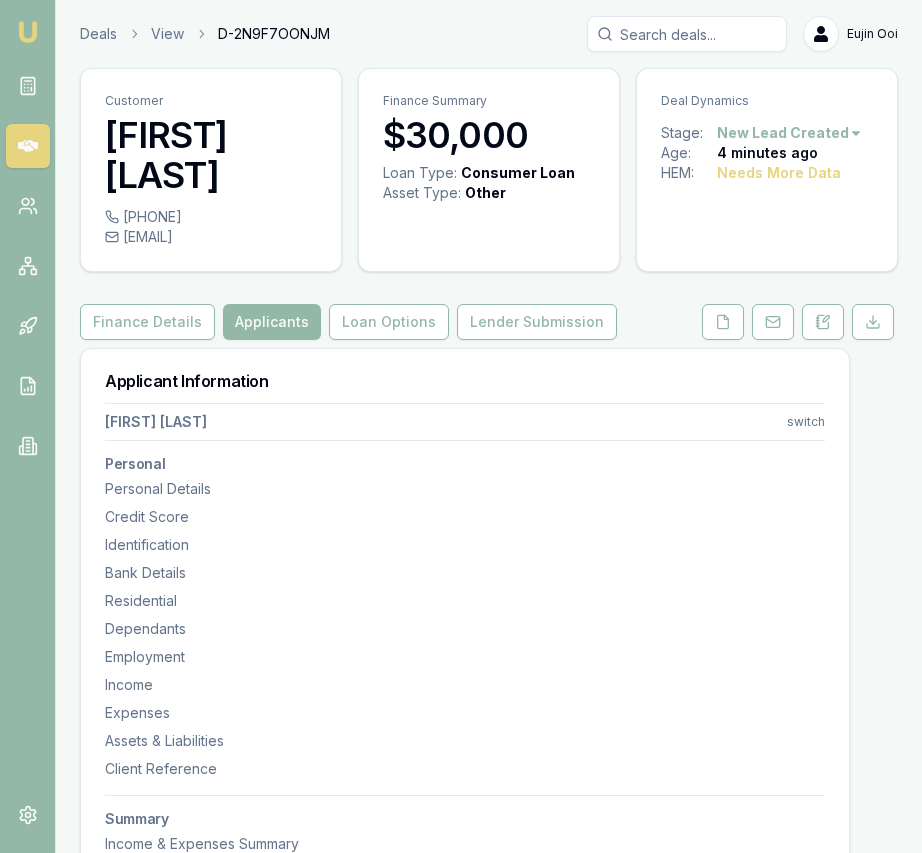 scroll, scrollTop: 27, scrollLeft: 0, axis: vertical 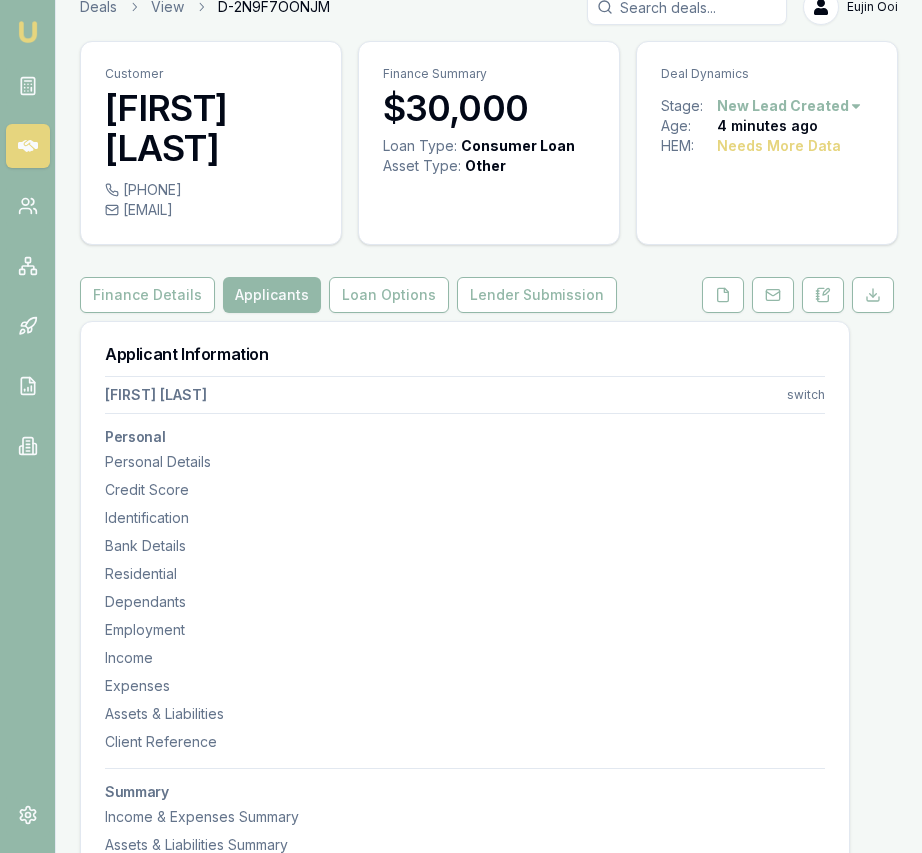 click on "Customer [FIRST] [LAST] [PHONE] [EMAIL] Finance Summary $30,000 Loan Type: Consumer Loan Asset Type : Other Deal Dynamics Stage: New Lead Created Age: 4 minutes ago HEM: Needs More Data Finance Details Applicants Loan Options Lender Submission Applicant Information [FIRST] [LAST] switch Personal Personal Details Credit Score Identification Bank Details Residential Dependants Employment Income Expenses Assets & Liabilities Client Reference Summary Income & Expenses Summary Assets & Liabilities Summary HEM Check Personal Title * Select a title Mr Mrs Miss Ms Dr Prof First name * [FIRST] Middle name Last name * [LAST] Date of birth Gender Select a gender Male Female Other Not disclosed Marital status Select a marital status Single Married De facto Separated Divorced Widowed Residency status Select a residency status Australian citizen Permanent resident Visa holder Email [EMAIL] Phone [PHONE] Applicant type Applicant Applicant Non applicant Guarantor Credit Score" at bounding box center [489, 2502] 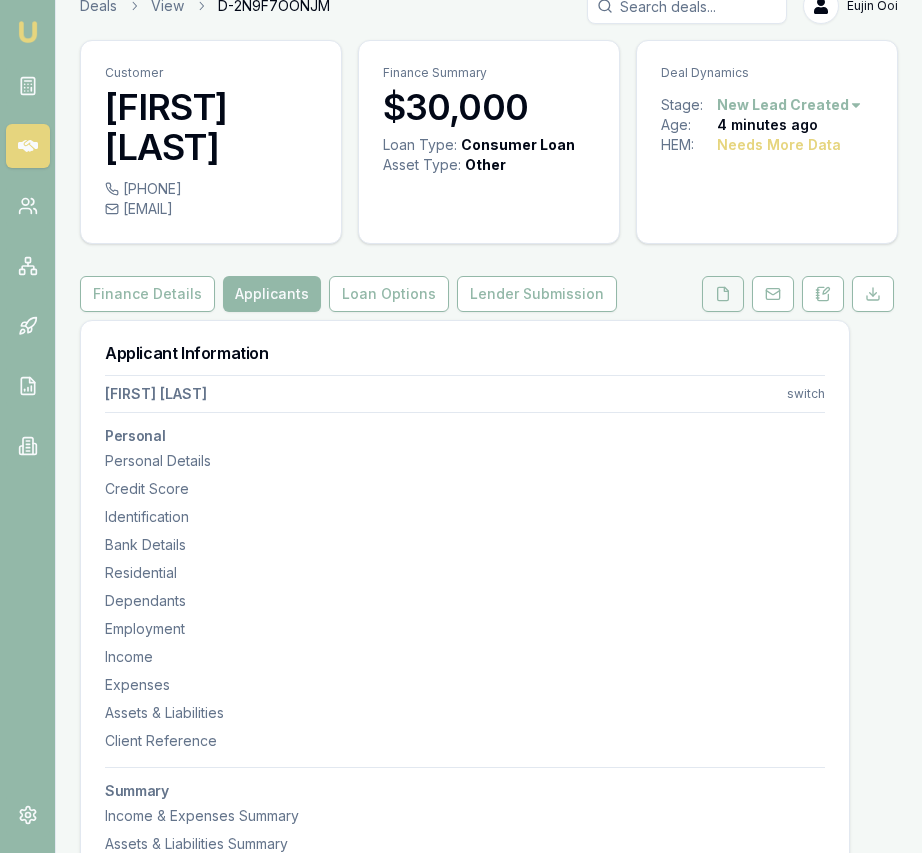 click at bounding box center [723, 294] 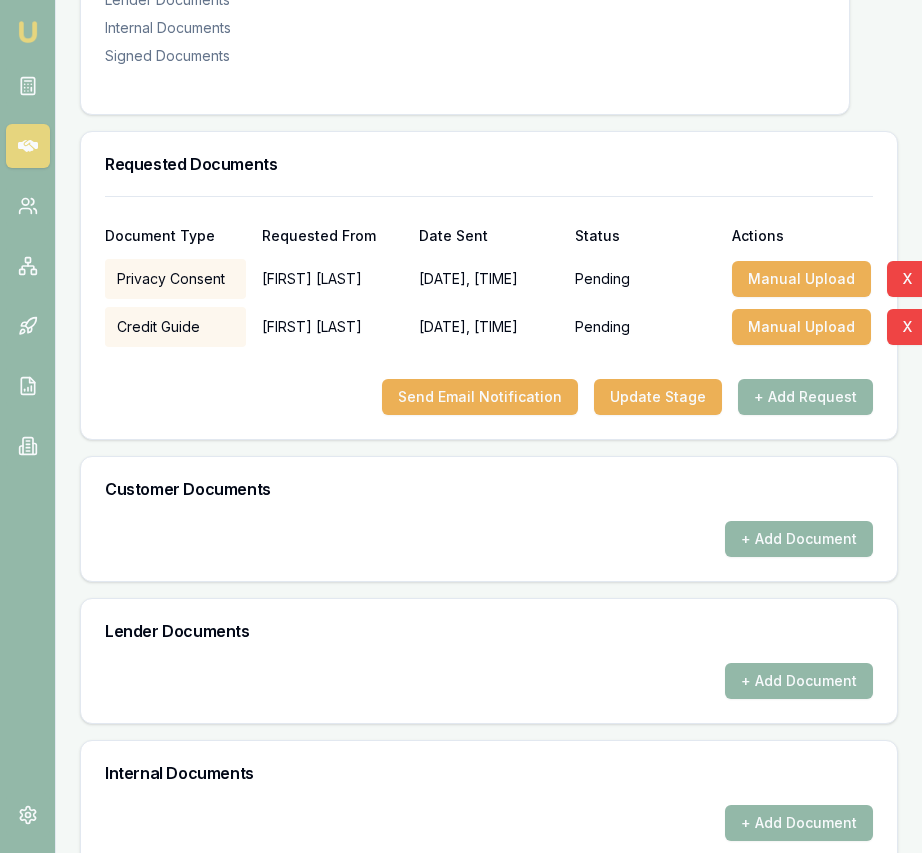 scroll, scrollTop: 545, scrollLeft: 0, axis: vertical 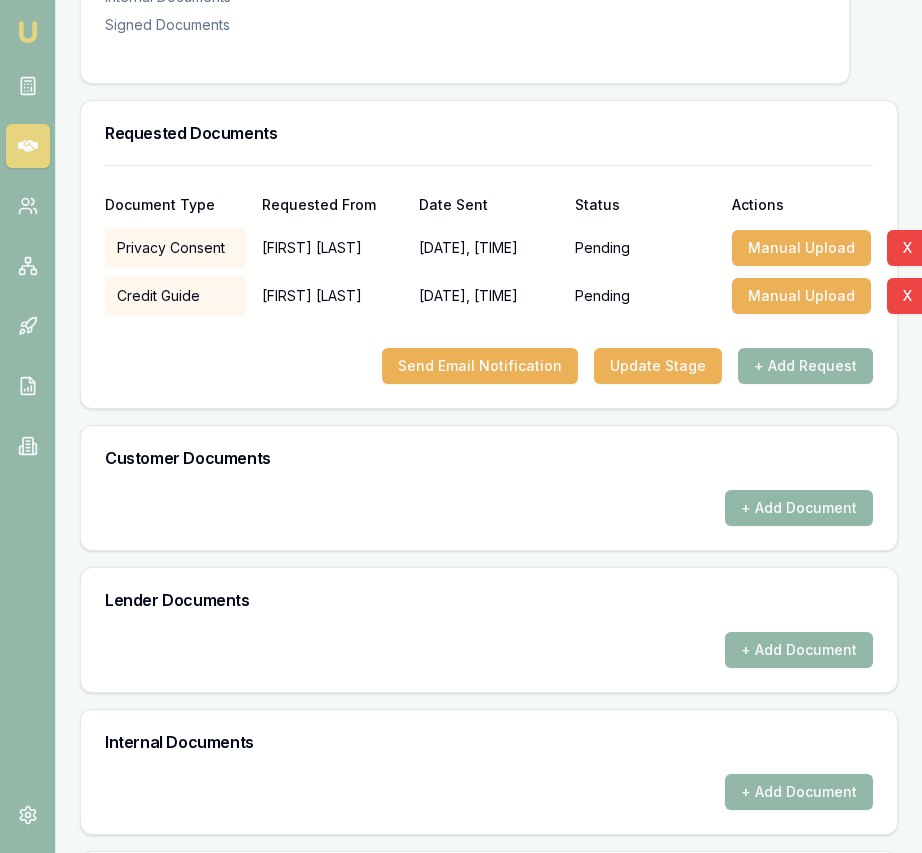 click on "+ Add Document" at bounding box center [799, 508] 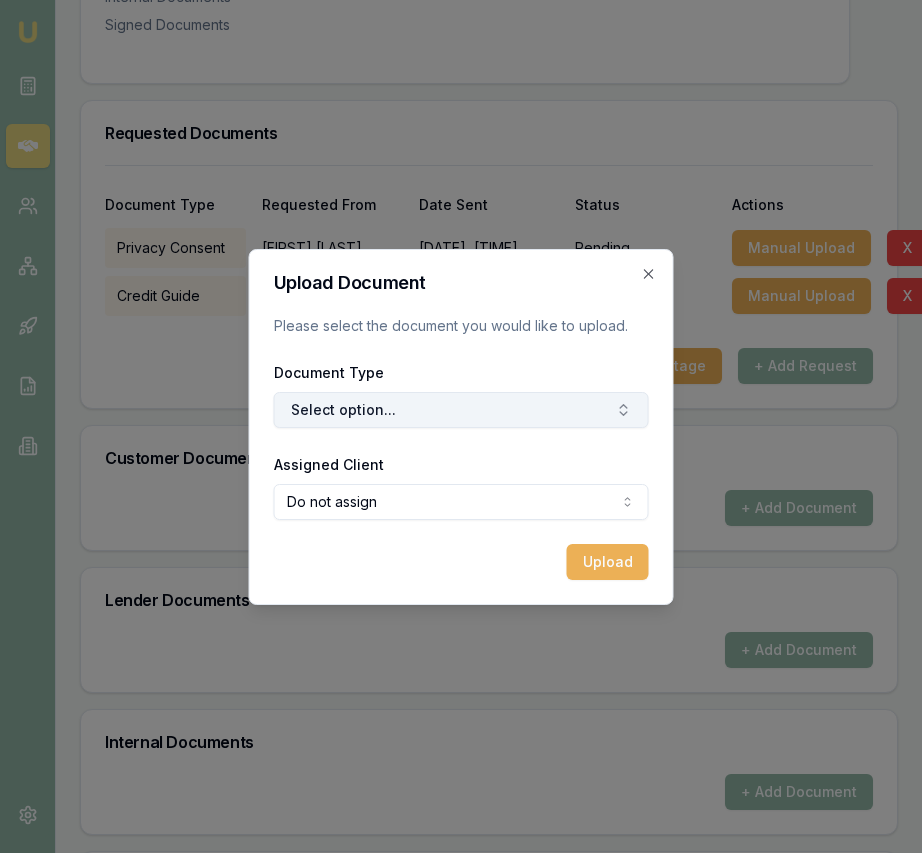 click on "Select option..." at bounding box center [461, 410] 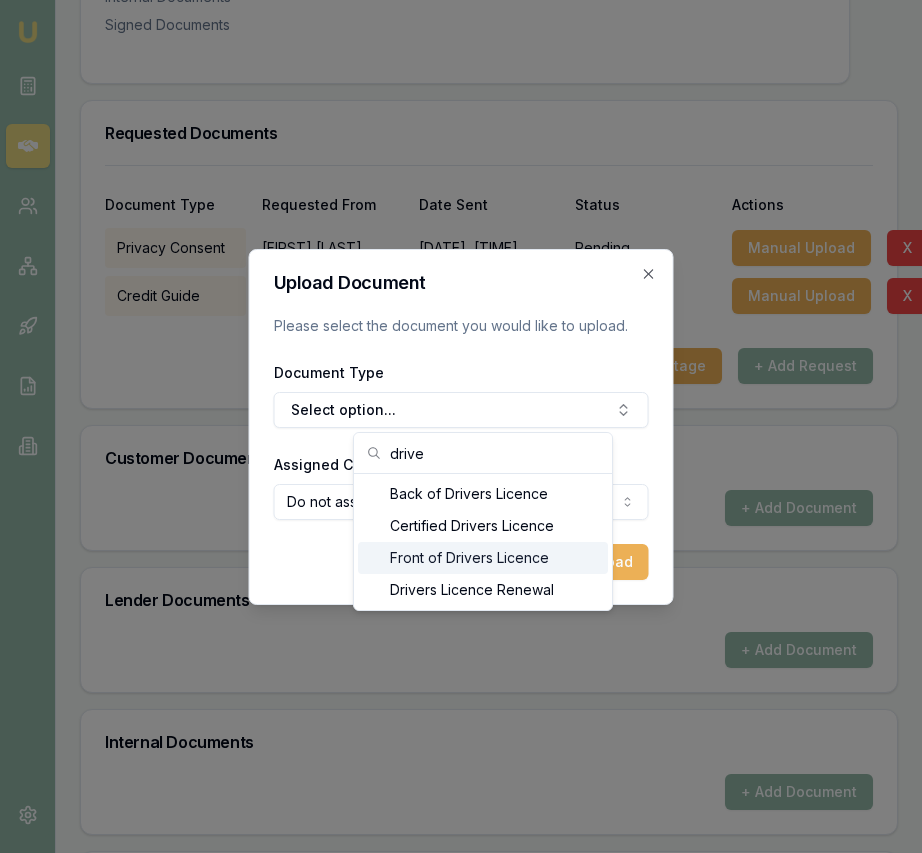 type on "drive" 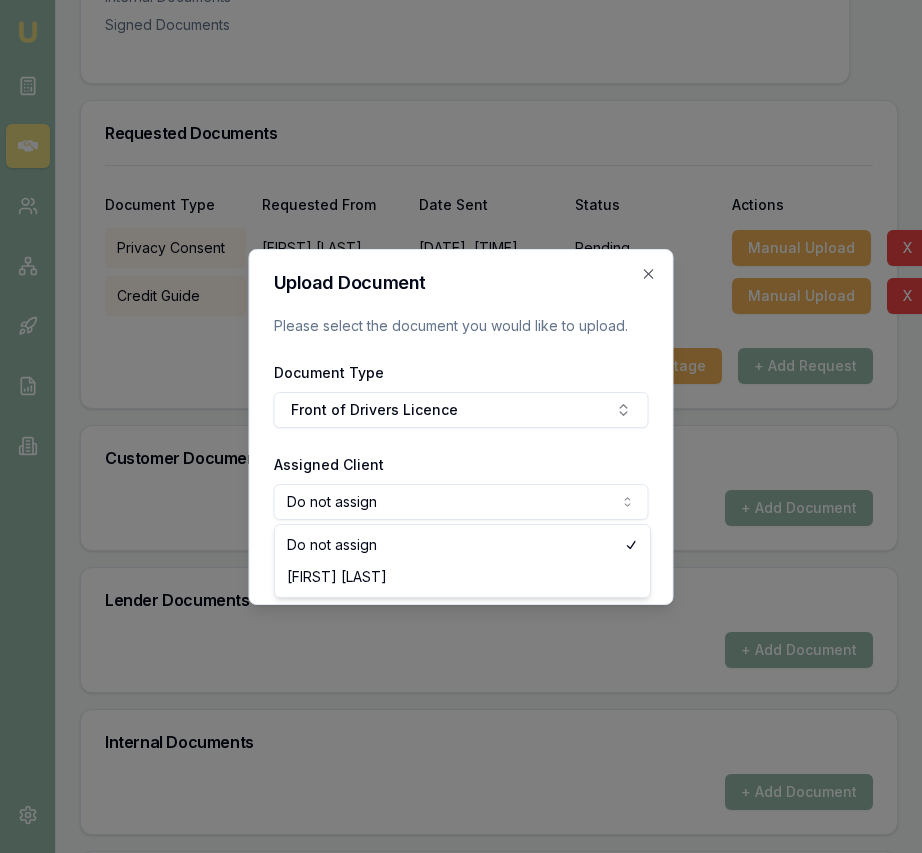 click on "Emu Broker Deals View D-2N9F7OONJM Eujin Ooi Toggle Menu Customer [FIRST] [LAST] [PHONE] [EMAIL] Finance Summary $30,000 Loan Type: Consumer Loan Asset Type : Other Deal Dynamics Stage: New Lead Created Age: 4 minutes ago HEM: Needs More Data Finance Details Applicants Loan Options Lender Submission Documents Requested Documents Customer Documents Seller Documents Lender Documents Internal Documents Signed Documents Requested Documents Document Type Requested From Date Sent Status Actions Privacy Consent [FIRST] [LAST] [DATE], [TIME] Pending Manual Upload X Credit Guide [FIRST] [LAST] [DATE], [TIME] Pending Manual Upload X Send Email Notification Update Stage + Add Request Customer Documents + Add Document Lender Documents + Add Document Internal Documents + Add Document Signed Documents + Add Document Upload Document Please select the document you would like to upload. Document Type Front of Drivers Licence Assigned Client Do not assign Do not assign Upload" at bounding box center [461, -119] 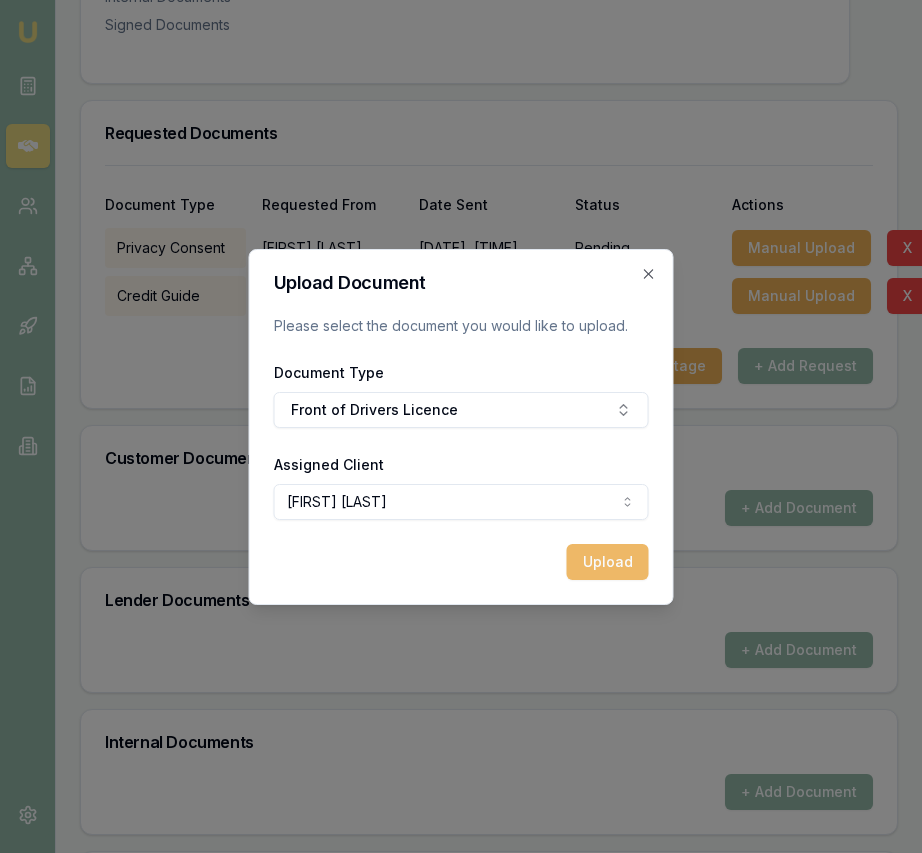 click on "Upload" at bounding box center (608, 562) 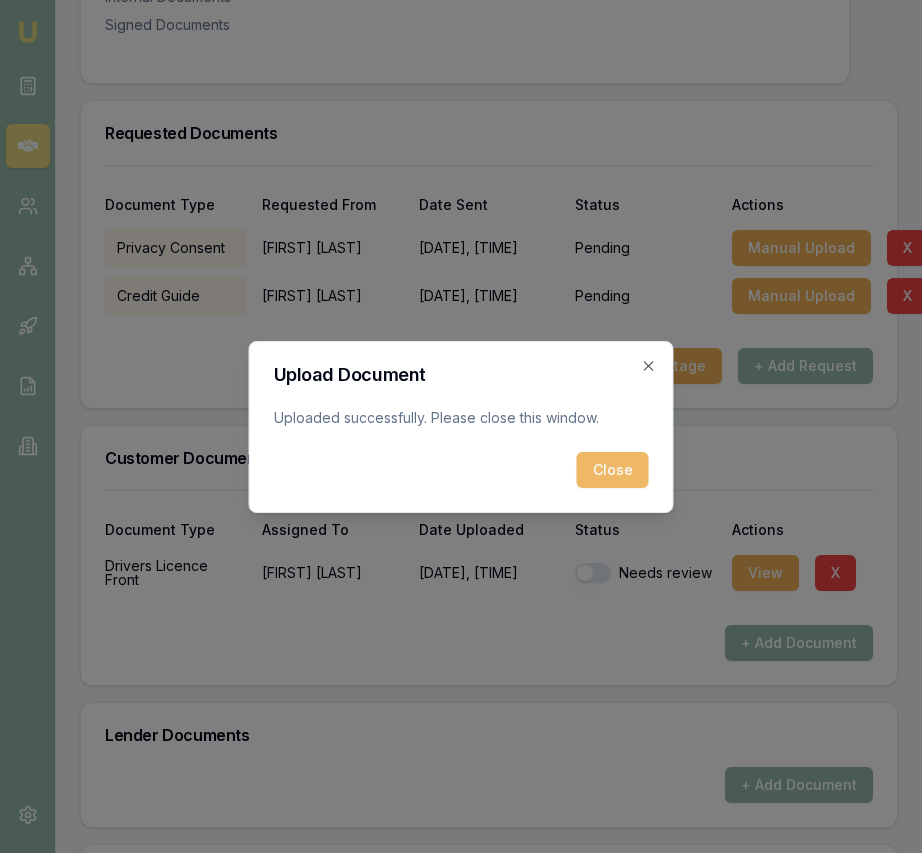 drag, startPoint x: 588, startPoint y: 480, endPoint x: 637, endPoint y: 517, distance: 61.400326 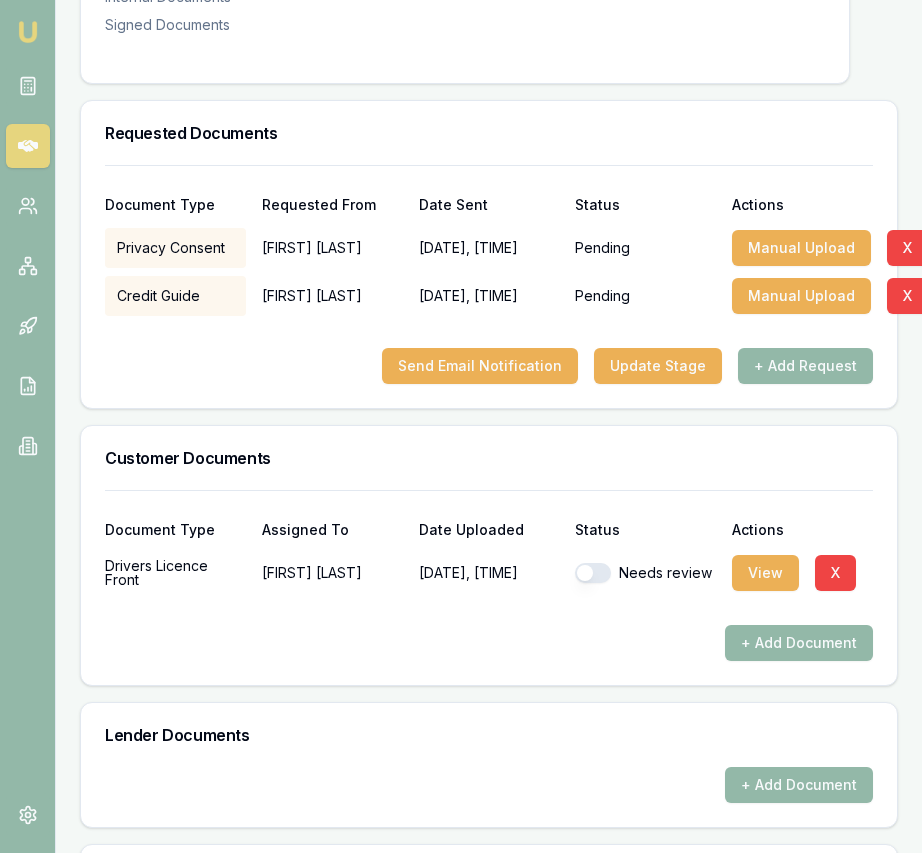 click at bounding box center (593, 573) 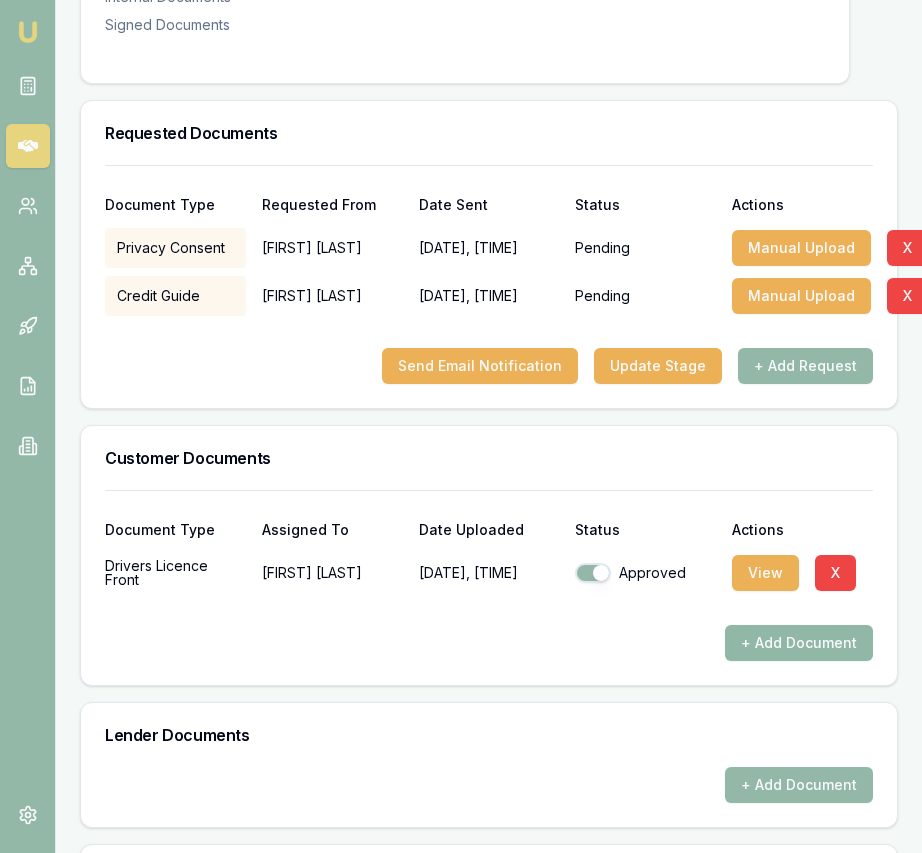 click on "+ Add Document" at bounding box center [799, 643] 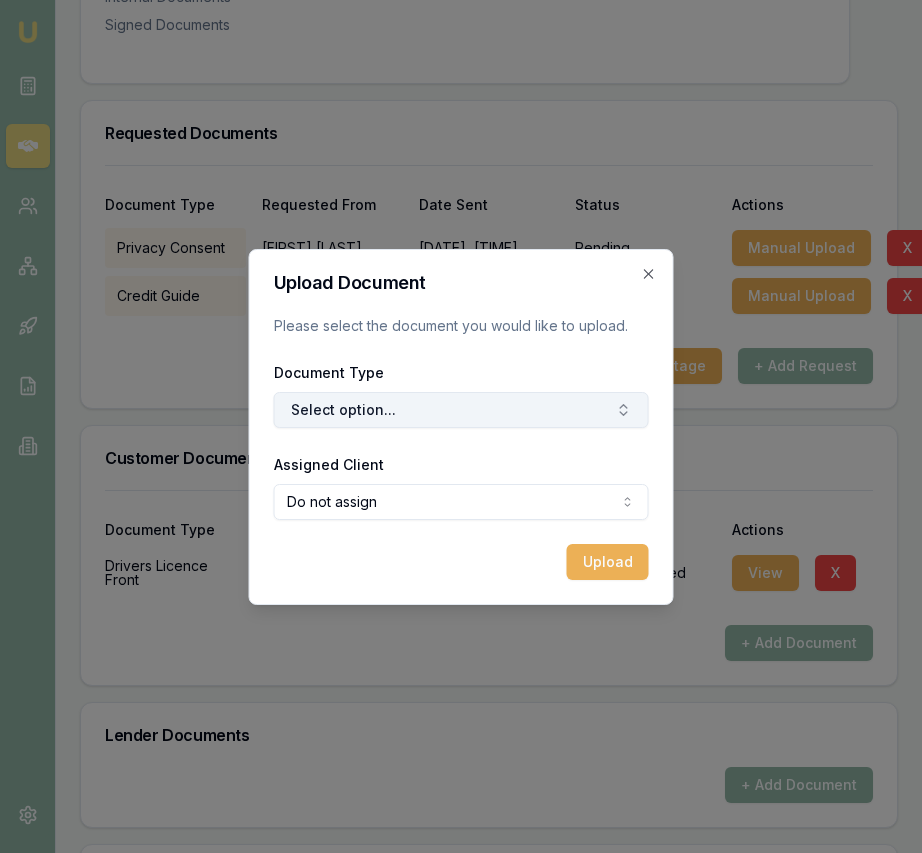 click on "Select option..." at bounding box center [461, 410] 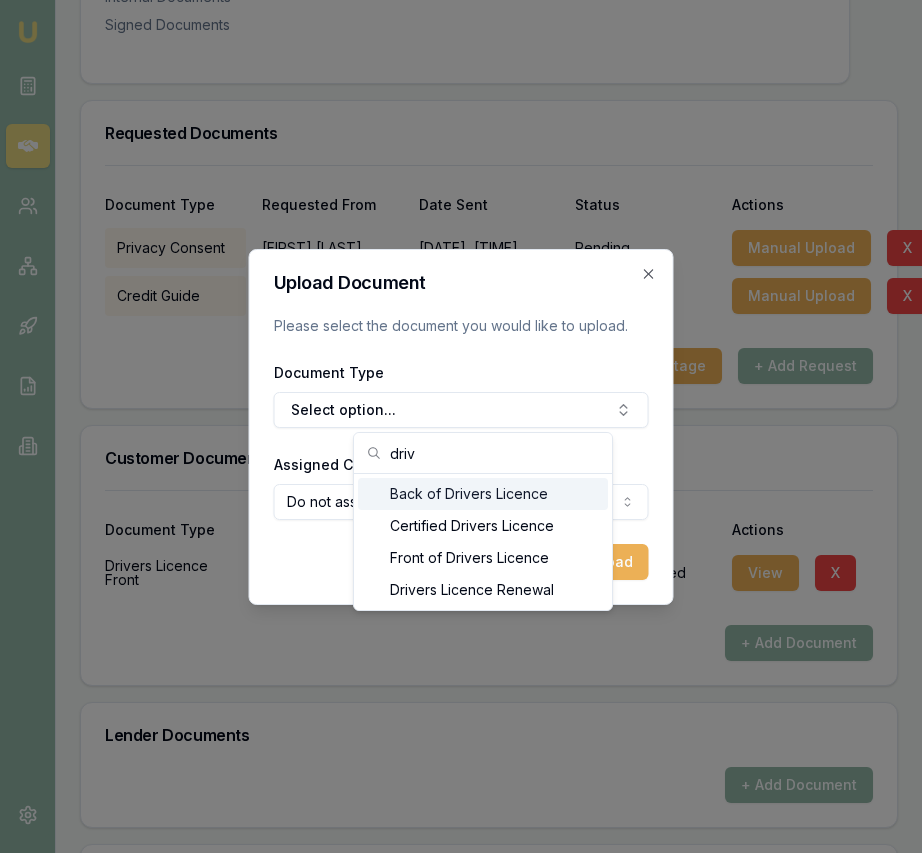 type on "driv" 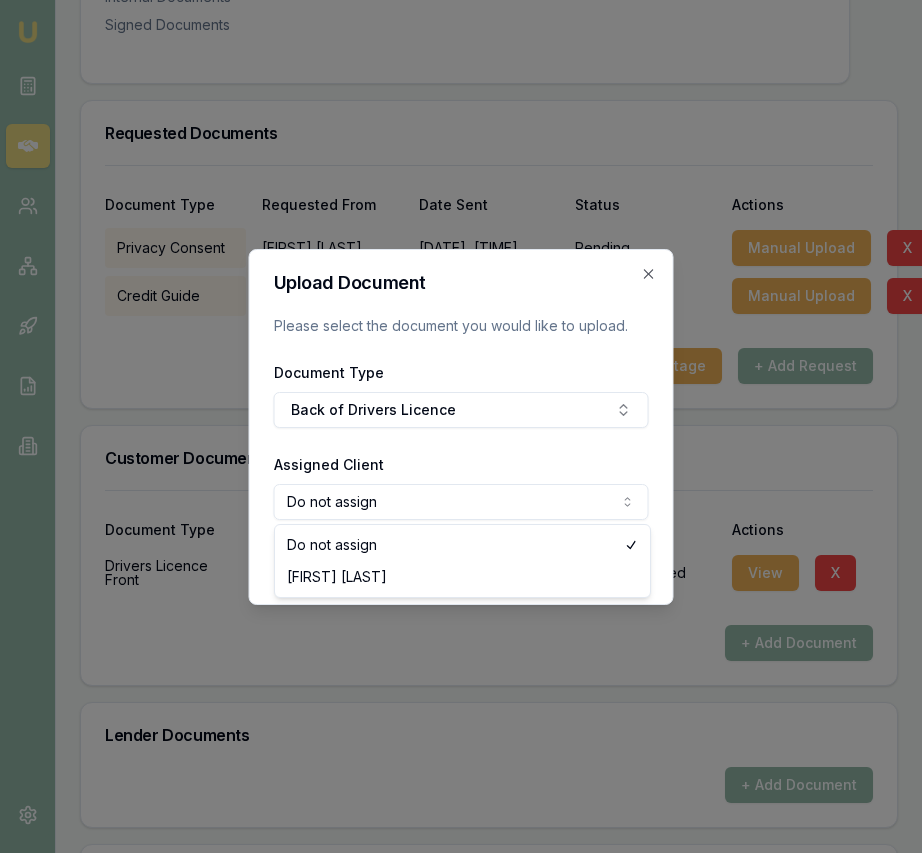 click on "Emu Broker Deals View D-2N9F7OONJM Eujin Ooi Toggle Menu Customer [FIRST] [LAST] [PHONE] [EMAIL] Finance Summary $30,000 Loan Type: Consumer Loan Asset Type : Other Deal Dynamics Stage: New Lead Created Age: 5 minutes ago HEM: Needs More Data Finance Details Applicants Loan Options Lender Submission Documents Requested Documents Customer Documents Seller Documents Lender Documents Internal Documents Signed Documents Requested Documents Document Type Requested From Date Sent Status Actions Privacy Consent [FIRST] [LAST] [DATE], [TIME] Pending Manual Upload X Credit Guide [FIRST] [LAST] [DATE], [TIME] Pending Manual Upload X Send Email Notification Update Stage + Add Request Customer Documents Document Type Assigned To Date Uploaded Status Actions Drivers Licence Front [FIRST] [LAST] [DATE], [TIME] Approved View X + Add Document Lender Documents + Add Document Internal Documents + Add Document Signed Documents + Add Document Upload Document Upload" at bounding box center [461, -119] 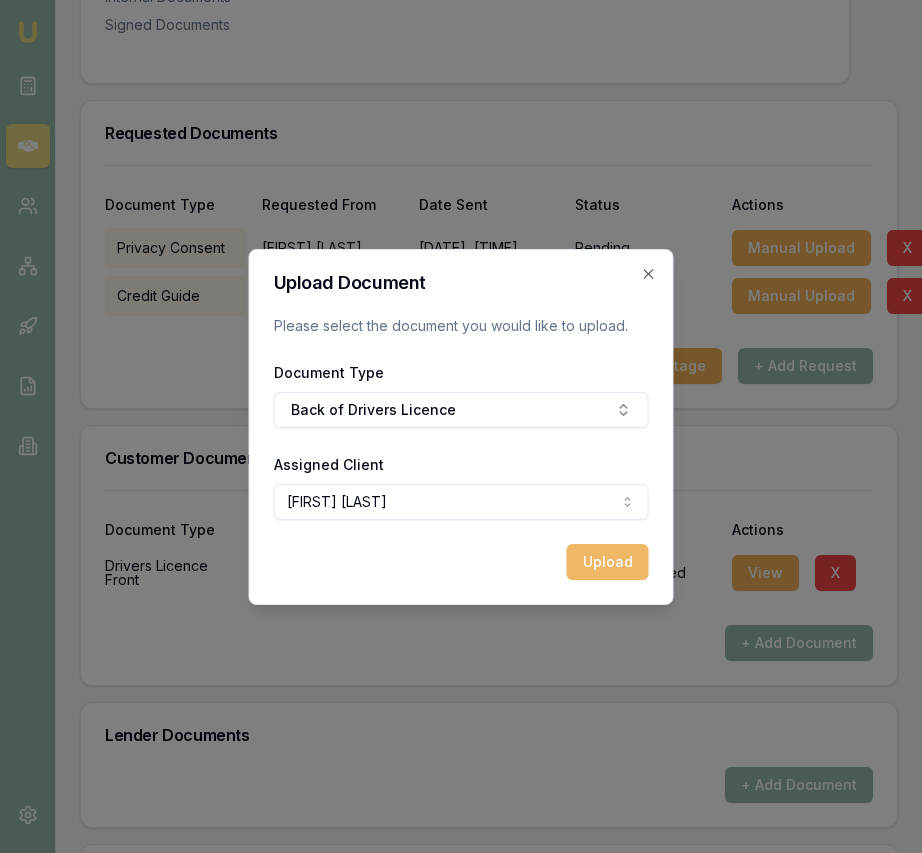 click on "Upload" at bounding box center [608, 562] 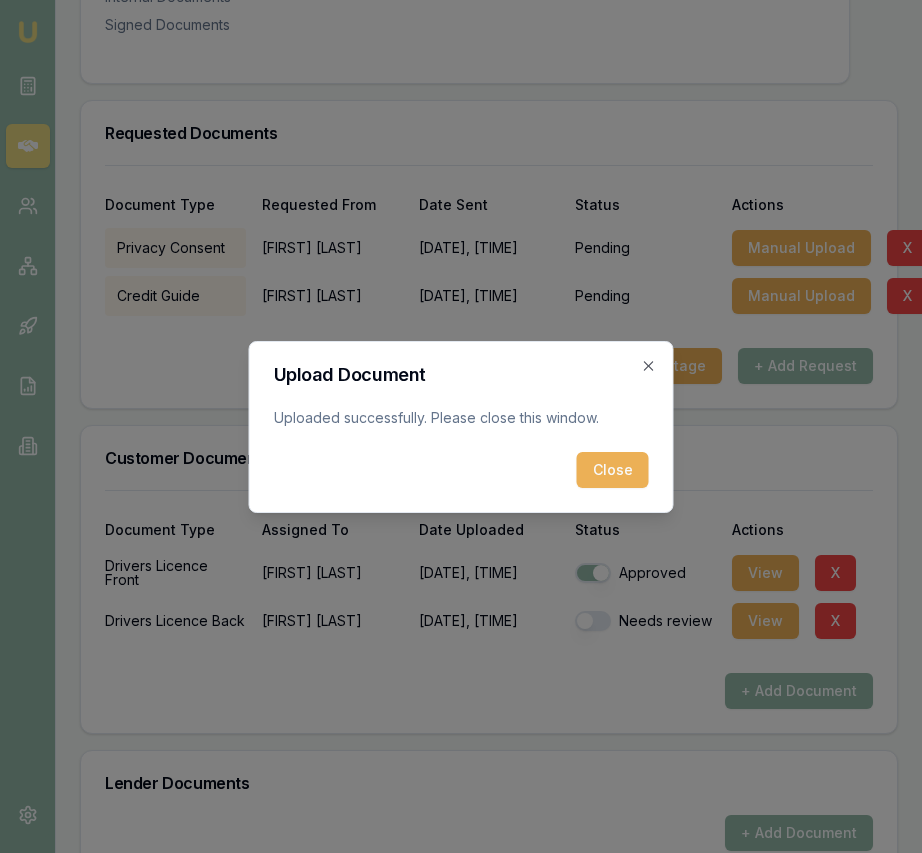 drag, startPoint x: 604, startPoint y: 464, endPoint x: 605, endPoint y: 493, distance: 29.017237 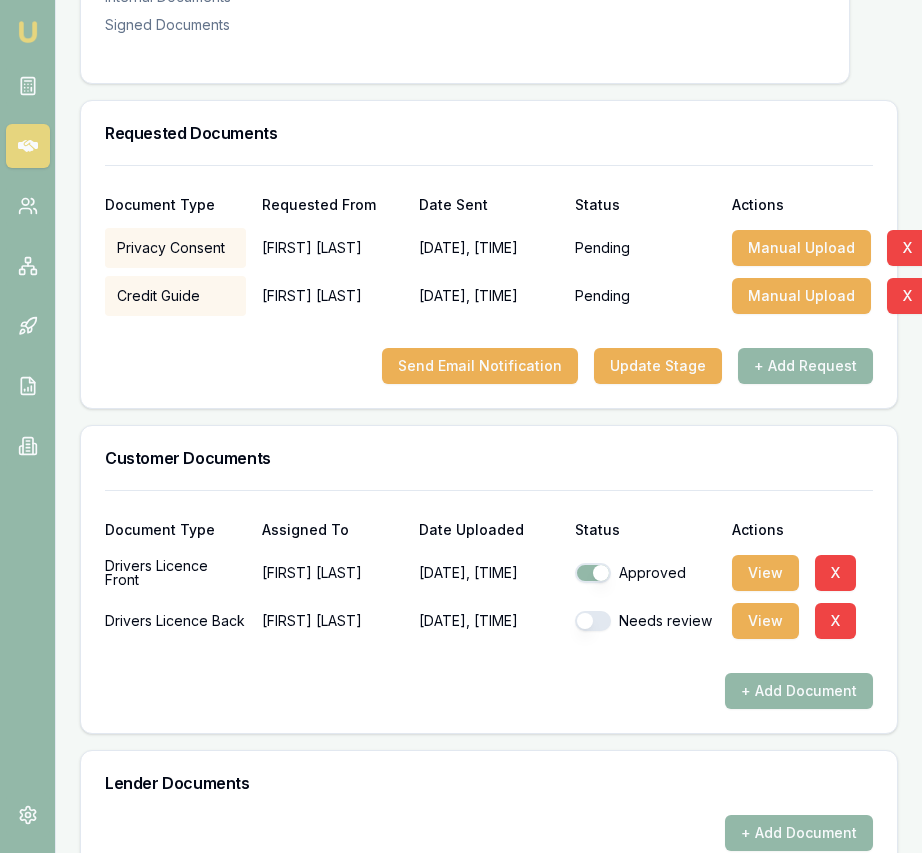 drag, startPoint x: 602, startPoint y: 625, endPoint x: 592, endPoint y: 603, distance: 24.166092 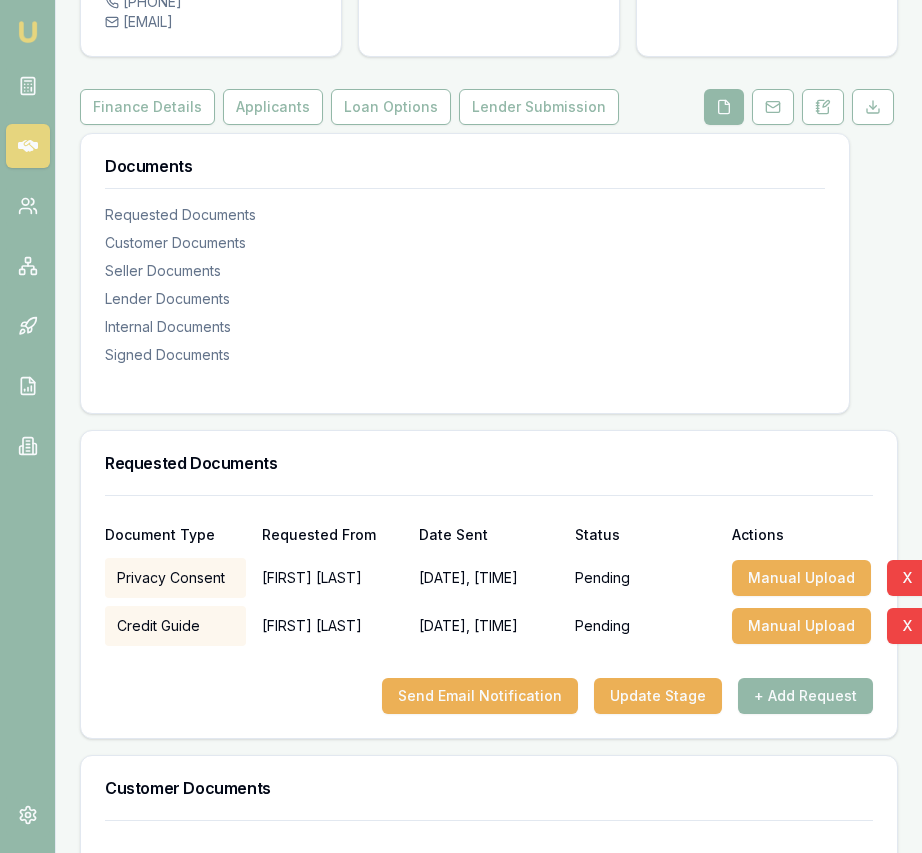 scroll, scrollTop: 170, scrollLeft: 0, axis: vertical 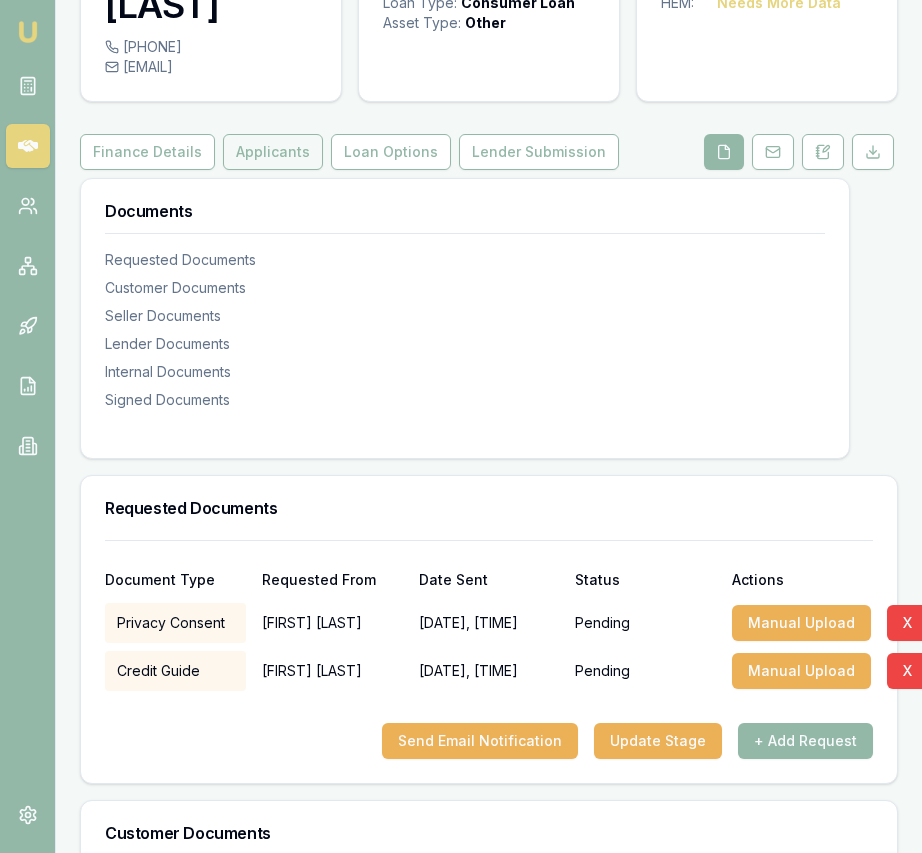 click on "Applicants" at bounding box center (273, 152) 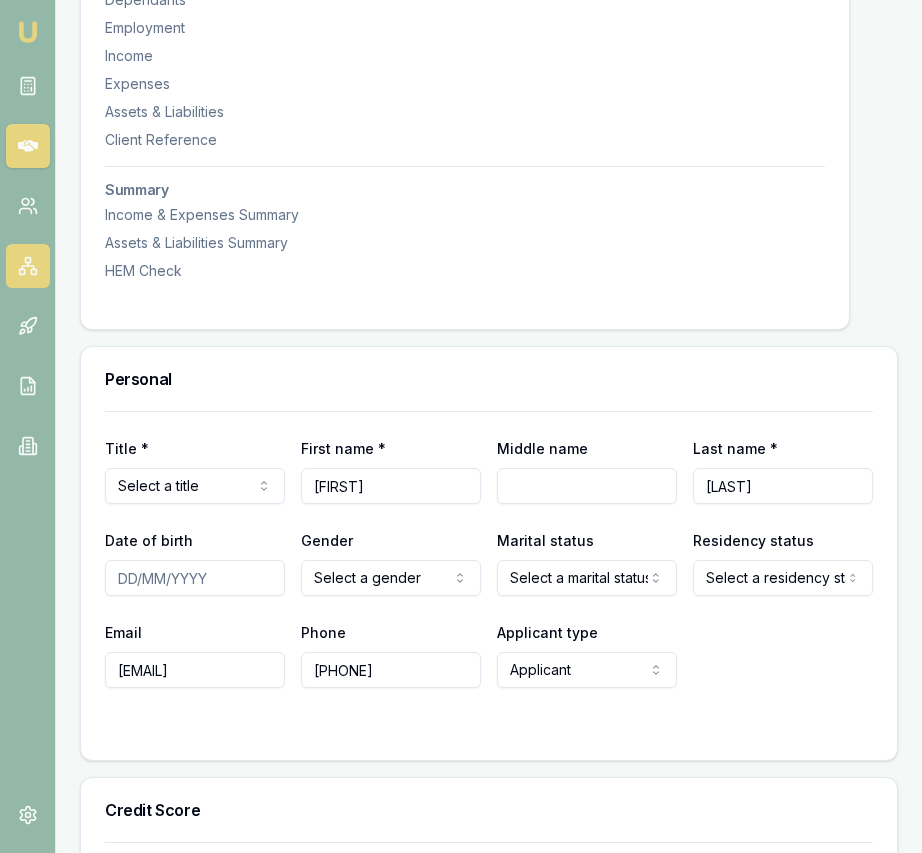 scroll, scrollTop: 663, scrollLeft: 0, axis: vertical 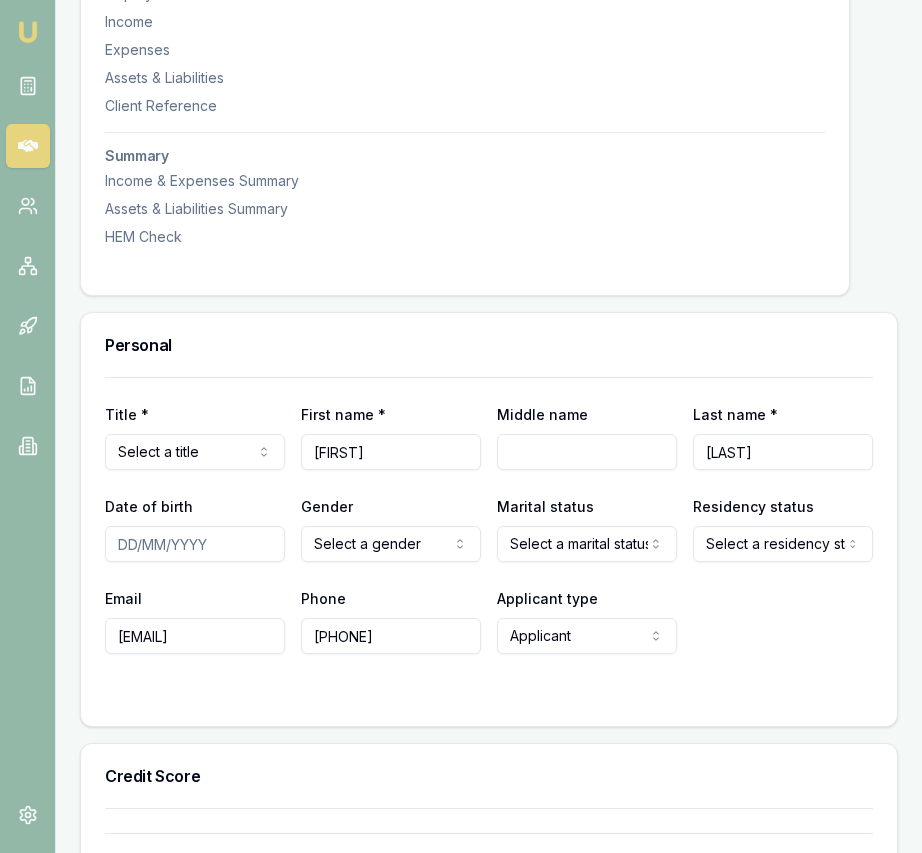 click on "Emu Broker Deals View D-2N9F7OONJM Eujin Ooi Toggle Menu Customer [FIRST] [LAST] [PHONE] [EMAIL] Finance Summary $30,000 Loan Type: Consumer Loan Asset Type : Other Deal Dynamics Stage: New Lead Created Age: 5 minutes ago HEM: Needs More Data Finance Details Applicants Loan Options Lender Submission Applicant Information [FIRST] [LAST] switch Personal Personal Details Credit Score Identification Bank Details Residential Dependants Employment Income Expenses Assets & Liabilities Client Reference Summary Income & Expenses Summary Assets & Liabilities Summary HEM Check Personal Title * Select a title Mr Mrs Miss Ms Dr Prof First name * [FIRST] Middle name Last name * [LAST] Date of birth Gender Select a gender Male Female Other Not disclosed Marital status Select a marital status Single Married De facto Separated Divorced Widowed Residency status Select a residency status Australian citizen Permanent resident Visa holder Email [EMAIL] Phone [PHONE] Applicant type" at bounding box center (461, -237) 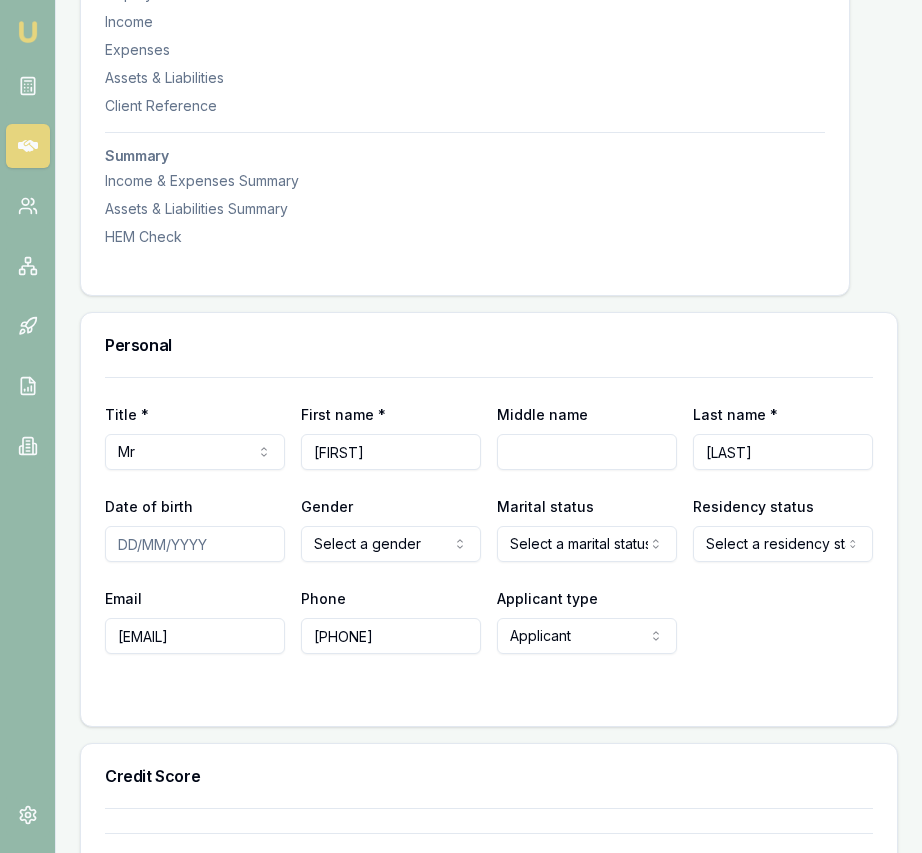 drag, startPoint x: 123, startPoint y: 547, endPoint x: 142, endPoint y: 542, distance: 19.646883 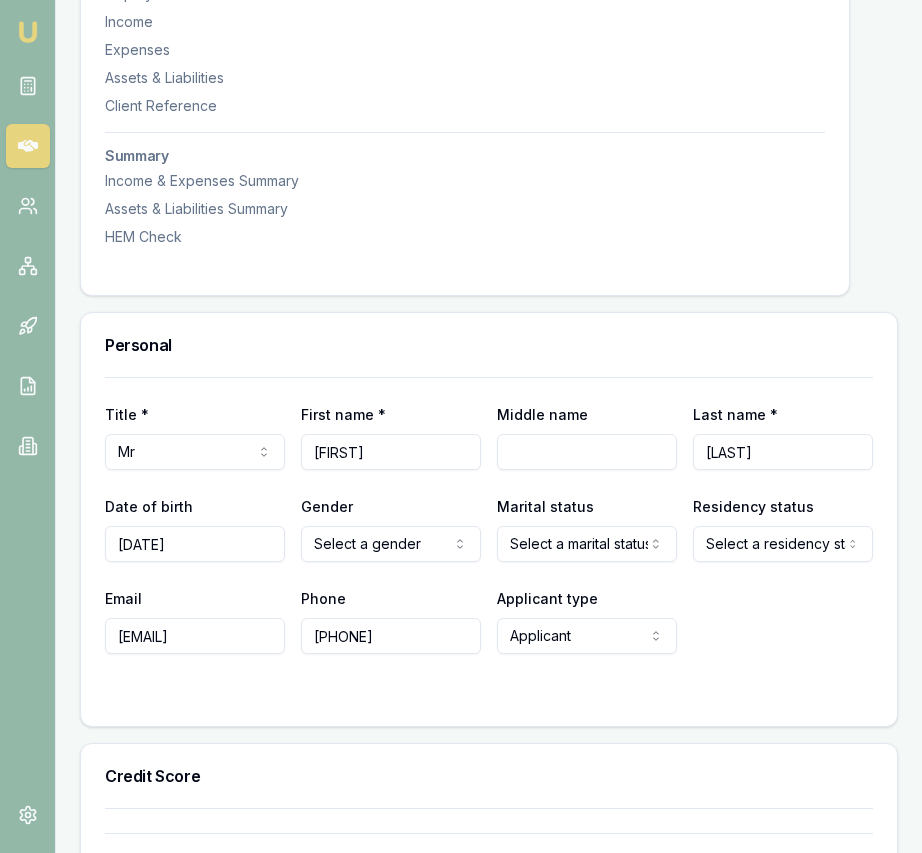 type on "[DATE]" 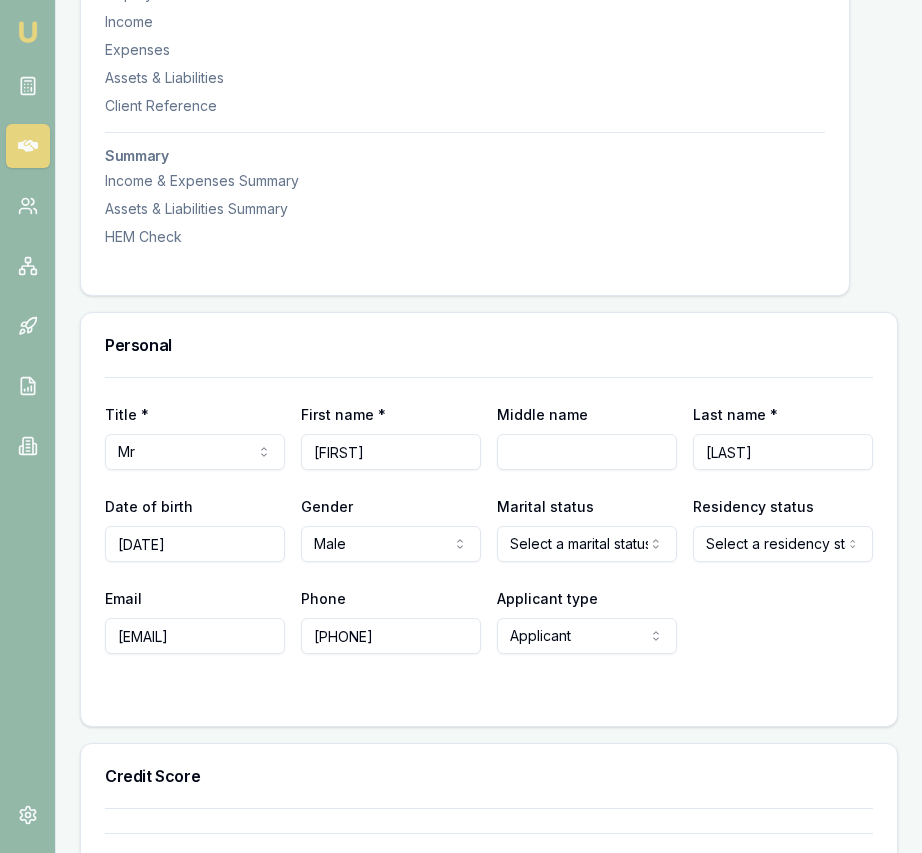 click on "Emu Broker Deals View D-2N9F7OONJM Eujin Ooi Toggle Menu Customer [FIRST] [LAST] [PHONE] [EMAIL] Finance Summary $30,000 Loan Type: Consumer Loan Asset Type : Other Deal Dynamics Stage: New Lead Created Age: 5 minutes ago HEM: Needs More Data Finance Details Applicants Loan Options Lender Submission Applicant Information [FIRST] [LAST] switch Personal Personal Details Credit Score Identification Bank Details Residential Dependants Employment Income Expenses Assets & Liabilities Client Reference Summary Income & Expenses Summary Assets & Liabilities Summary HEM Check Personal Title * Mr Mr Mrs Miss Ms Dr Prof First name * [FIRST] Middle name Last name * [LAST] Date of birth [DATE] Gender Male Male Female Other Not disclosed Marital status Select a marital status Single Married De facto Separated Divorced Widowed Residency status Select a residency status Australian citizen Permanent resident Visa holder Email [EMAIL] Phone [PHONE] Applicant type Applicant" at bounding box center (461, -237) 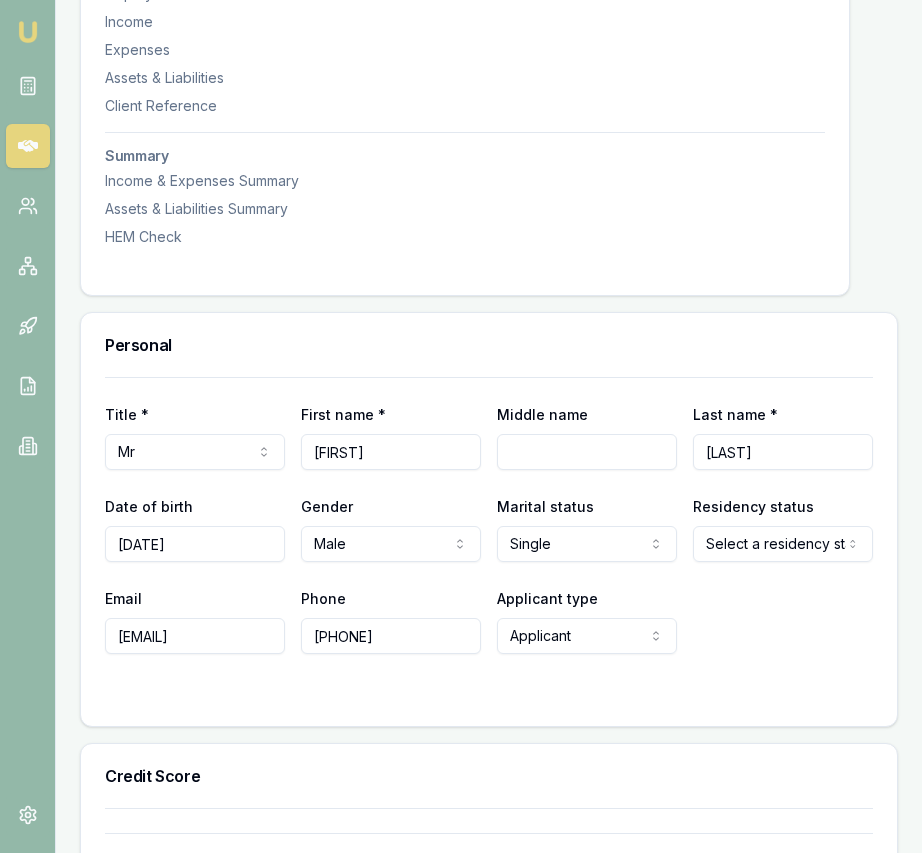 click on "Emu Broker Deals View D-2N9F7OONJM Eujin Ooi Toggle Menu Customer [FIRST] [LAST] [PHONE] [EMAIL] Finance Summary $30,000 Loan Type: Consumer Loan Asset Type : Other Deal Dynamics Stage: New Lead Created Age: 5 minutes ago HEM: Needs More Data Finance Details Applicants Loan Options Lender Submission Applicant Information [FIRST] [LAST] switch Personal Personal Details Credit Score Identification Bank Details Residential Dependants Employment Income Expenses Assets & Liabilities Client Reference Summary Income & Expenses Summary Assets & Liabilities Summary HEM Check Personal Title * Mr Mr Mrs Miss Ms Dr Prof First name * [FIRST] Middle name Last name * [LAST] Date of birth [DATE] Gender Male Male Female Other Not disclosed Marital status Single Single Married De facto Separated Divorced Widowed Residency status Select a residency status Australian citizen Permanent resident Visa holder Email [EMAIL] Phone [PHONE] Applicant type Applicant Applicant" at bounding box center (461, -237) 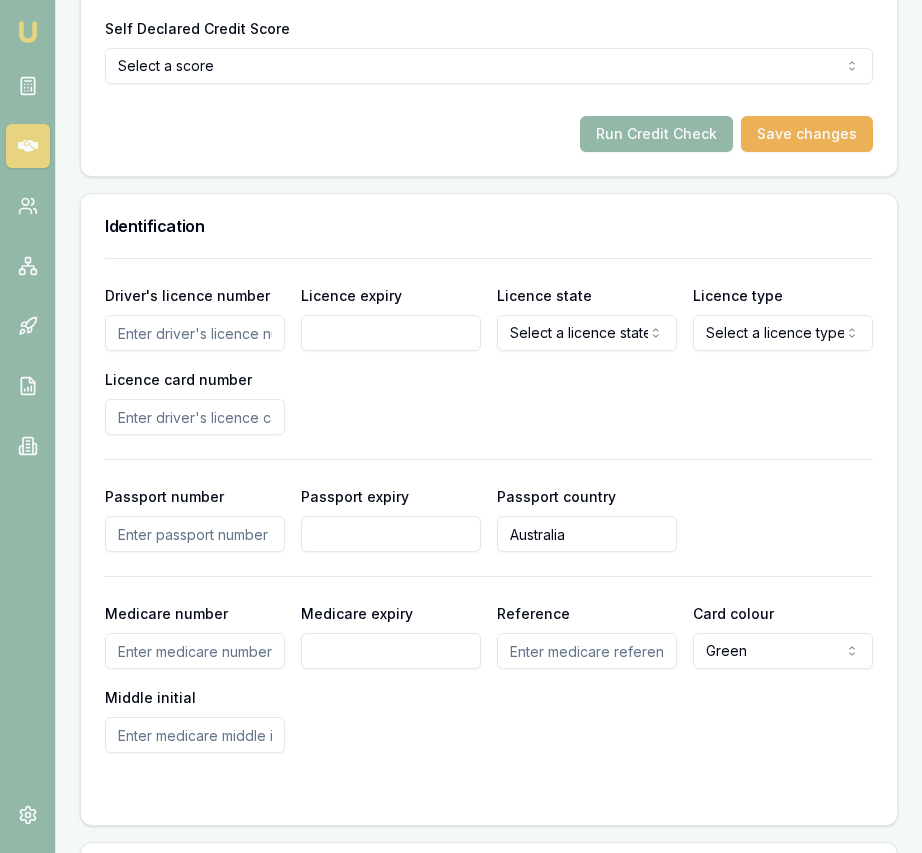 scroll, scrollTop: 1512, scrollLeft: 0, axis: vertical 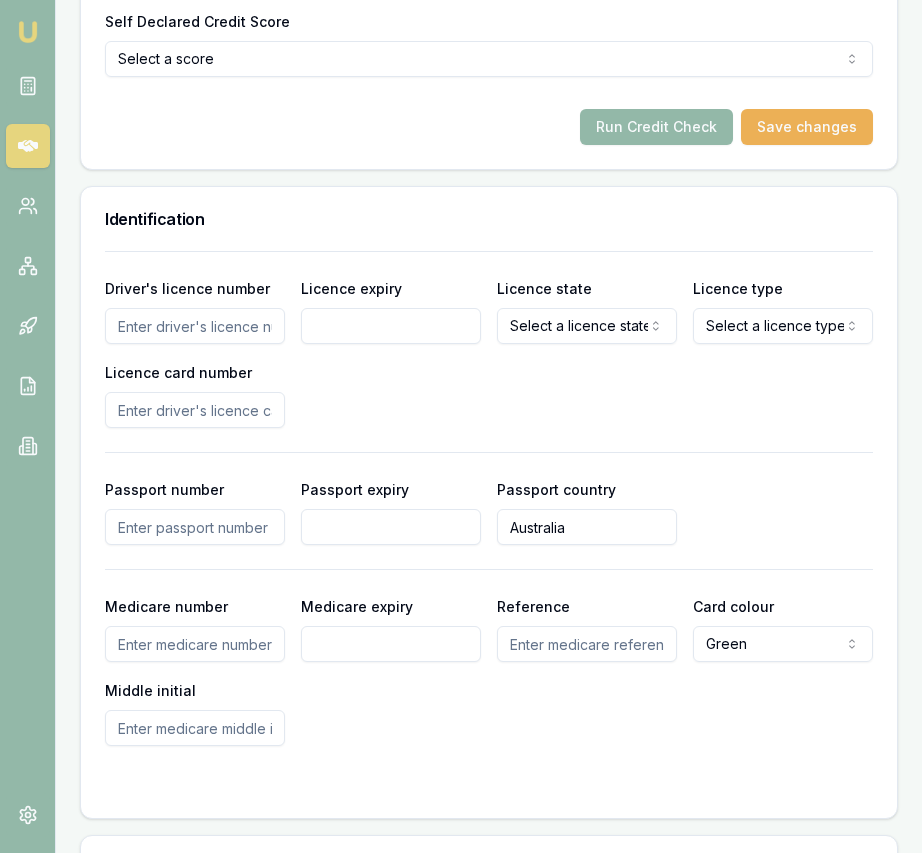 click on "Driver's licence number" at bounding box center (195, 326) 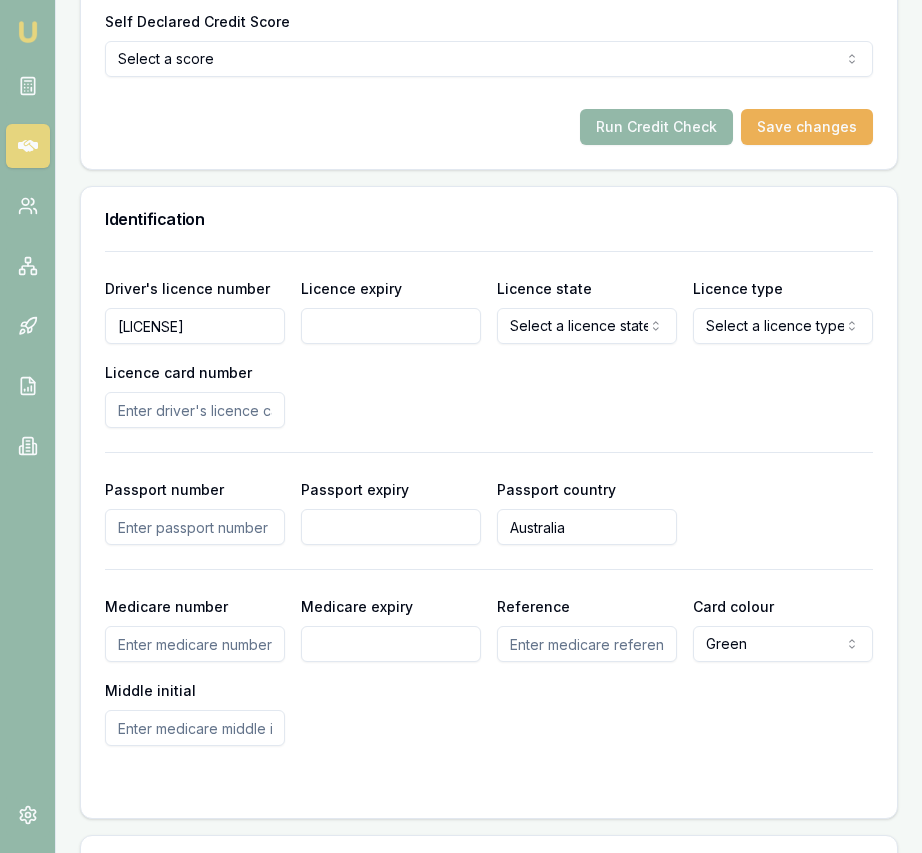 type on "[LICENSE]" 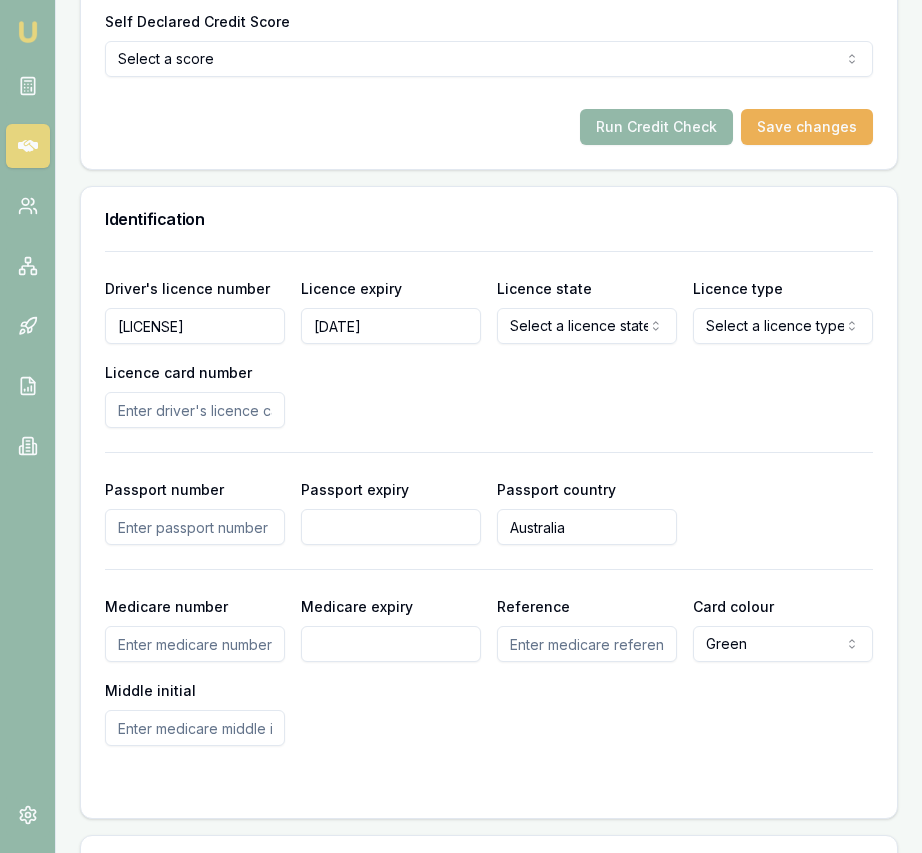 type on "[DATE]" 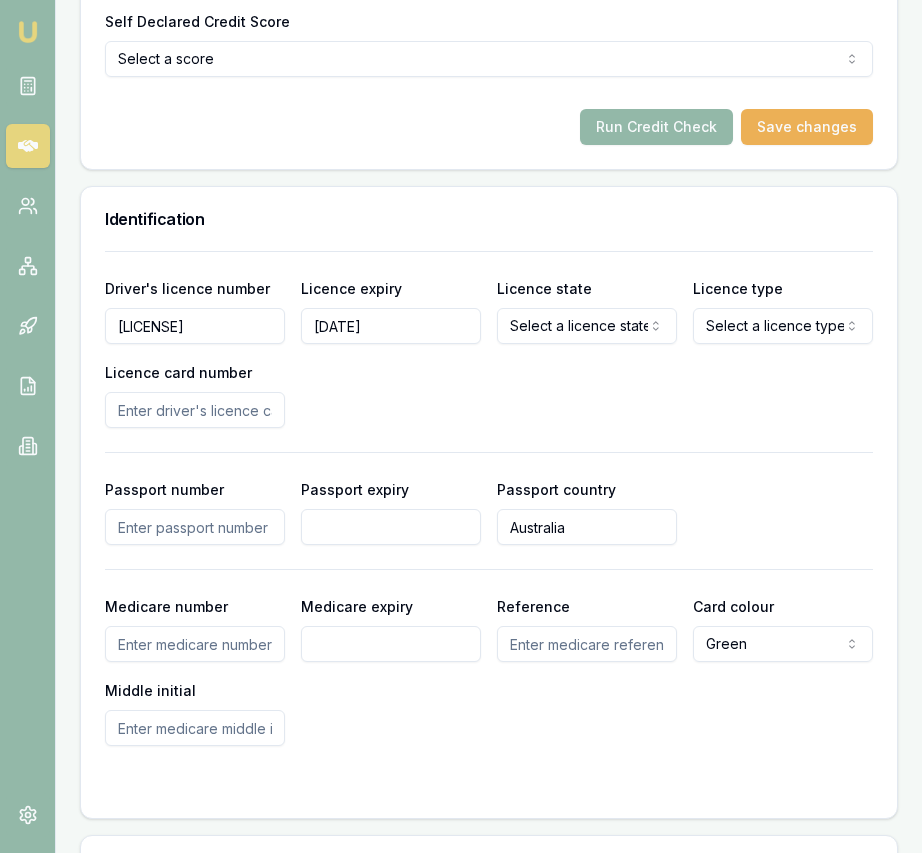 click on "Emu Broker Deals View D-2N9F7OONJM Eujin Ooi Toggle Menu Customer [FIRST] [LAST] [PHONE] [EMAIL] Finance Summary $30,000 Loan Type: Consumer Loan Asset Type : Other Deal Dynamics Stage: New Lead Created Age: 6 minutes ago HEM: Needs More Data Finance Details Applicants Loan Options Lender Submission Applicant Information [FIRST] [LAST] switch Personal Personal Details Credit Score Identification Bank Details Residential Dependants Employment Income Expenses Assets & Liabilities Client Reference Summary Income & Expenses Summary Assets & Liabilities Summary HEM Check Personal Title * Mr Mr Mrs Miss Ms Dr Prof First name * [FIRST] Middle name Last name * [LAST] Date of birth [DATE] Gender Male Male Female Other Not disclosed Marital status Single Single Married De facto Separated Divorced Widowed Residency status Australian citizen Australian citizen Permanent resident Visa holder Email [EMAIL] Phone [PHONE] Applicant type Applicant Applicant Non applicant" at bounding box center (461, -1086) 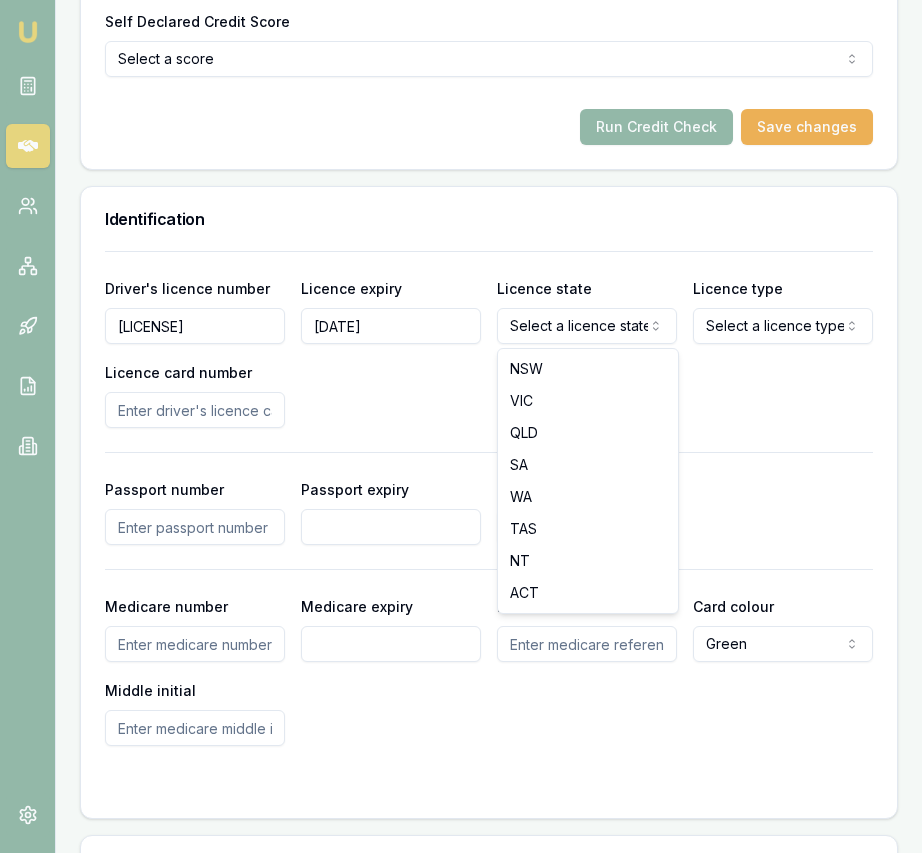 select on "WA" 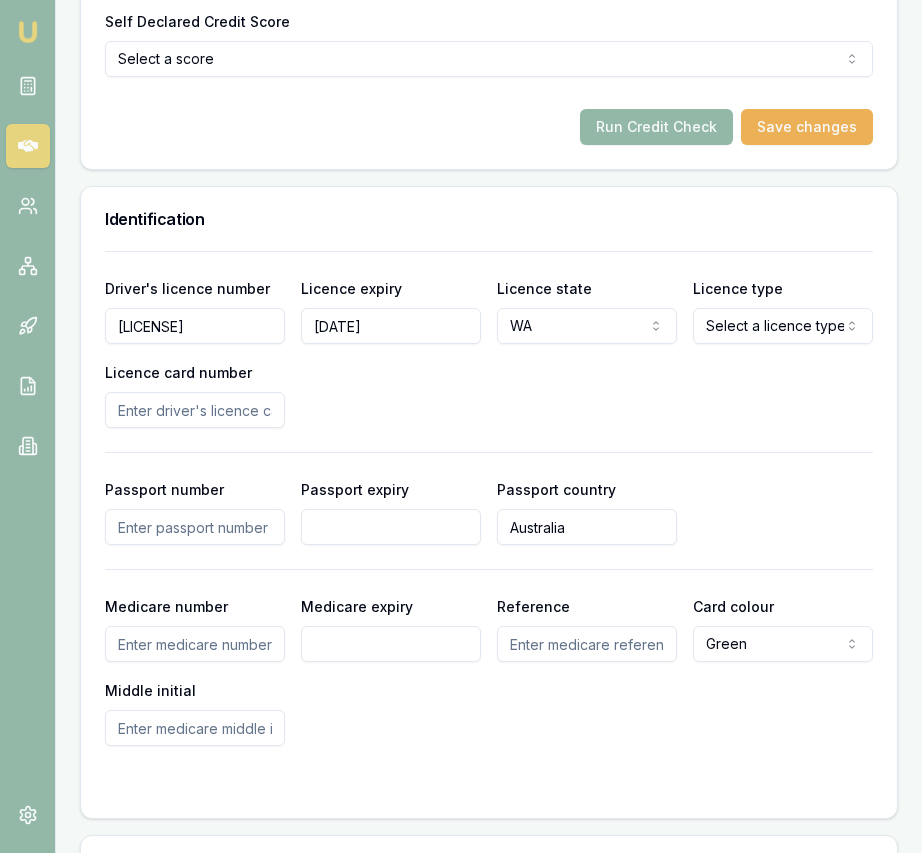 click on "Emu Broker Deals View D-2N9F7OONJM Eujin Ooi Toggle Menu Customer [FIRST] [LAST] [PHONE] [EMAIL] Finance Summary $30,000 Loan Type: Consumer Loan Asset Type : Other Deal Dynamics Stage: New Lead Created Age: 6 minutes ago HEM: Needs More Data Finance Details Applicants Loan Options Lender Submission Applicant Information [FIRST] [LAST] switch Personal Personal Details Credit Score Identification Bank Details Residential Dependants Employment Income Expenses Assets & Liabilities Client Reference Summary Income & Expenses Summary Assets & Liabilities Summary HEM Check Personal Title * Mr Mr Mrs Miss Ms Dr Prof First name * [FIRST] Middle name Last name * [LAST] Date of birth [DATE] Gender Male Male Female Other Not disclosed Marital status Single Single Married De facto Separated Divorced Widowed Residency status Australian citizen Australian citizen Permanent resident Visa holder Email [EMAIL] Phone [PHONE] Applicant type Applicant Applicant Non applicant" at bounding box center (461, -1086) 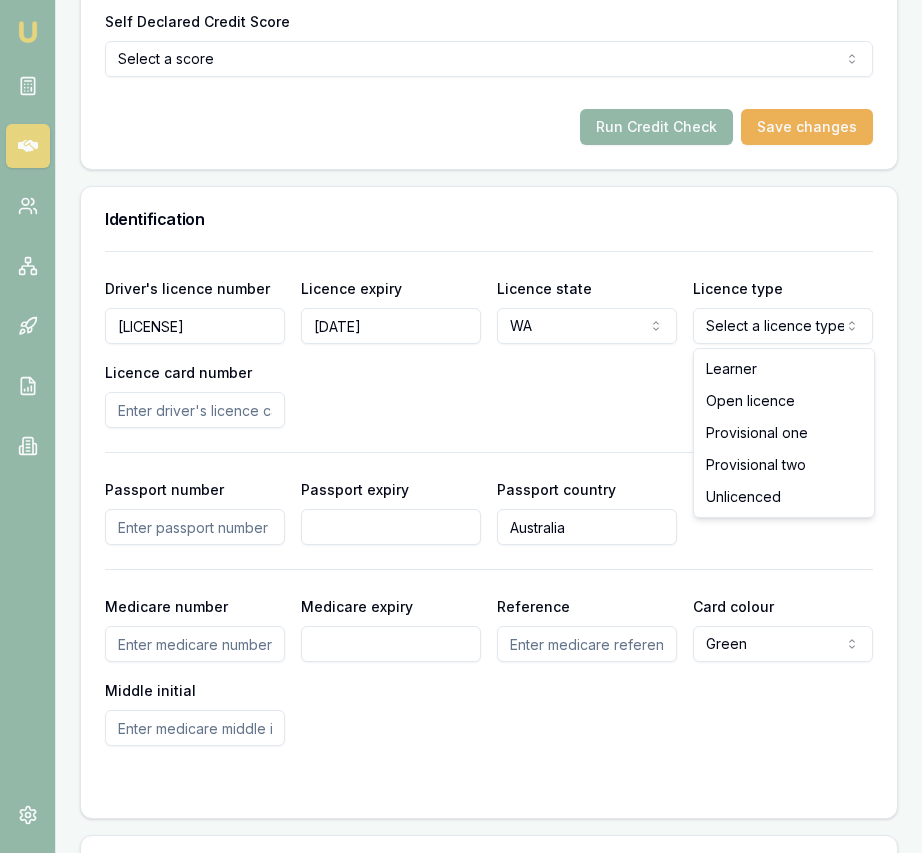 select on "OPEN_LICENCE" 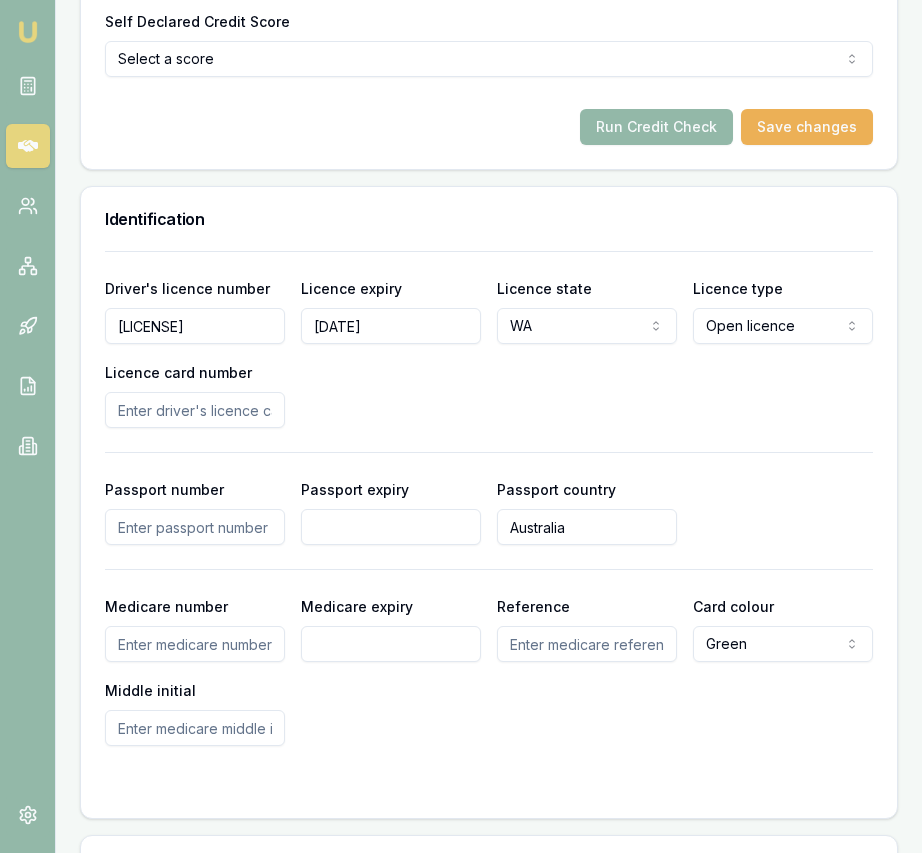 click on "Licence card number" at bounding box center (195, 410) 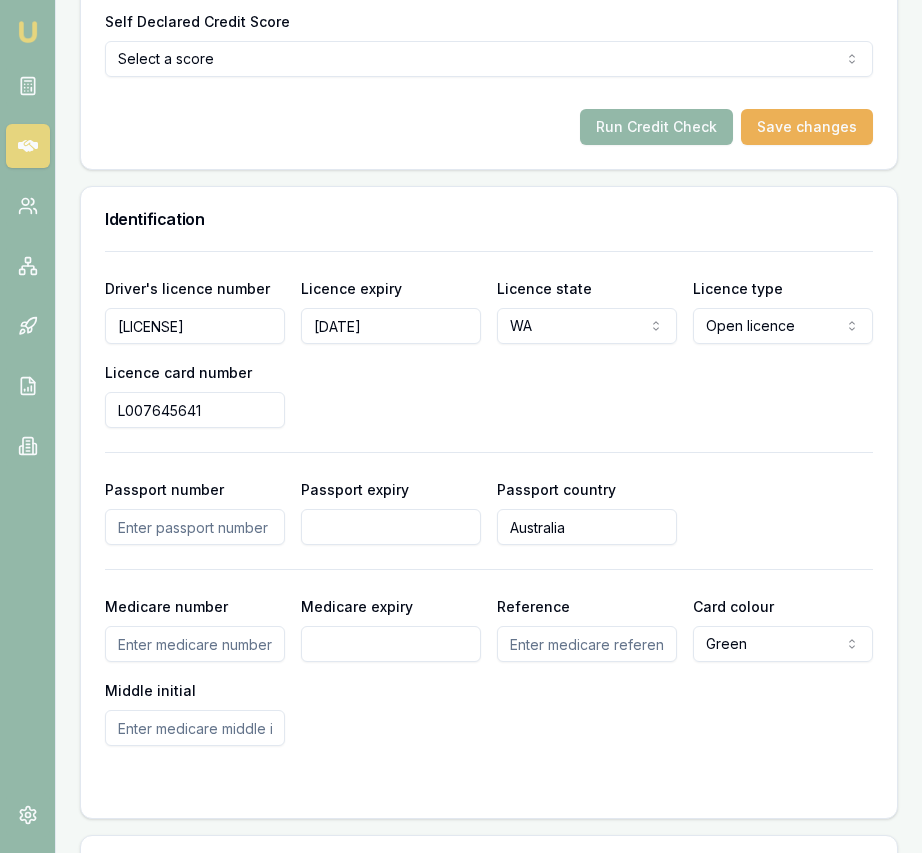 type on "L007645641" 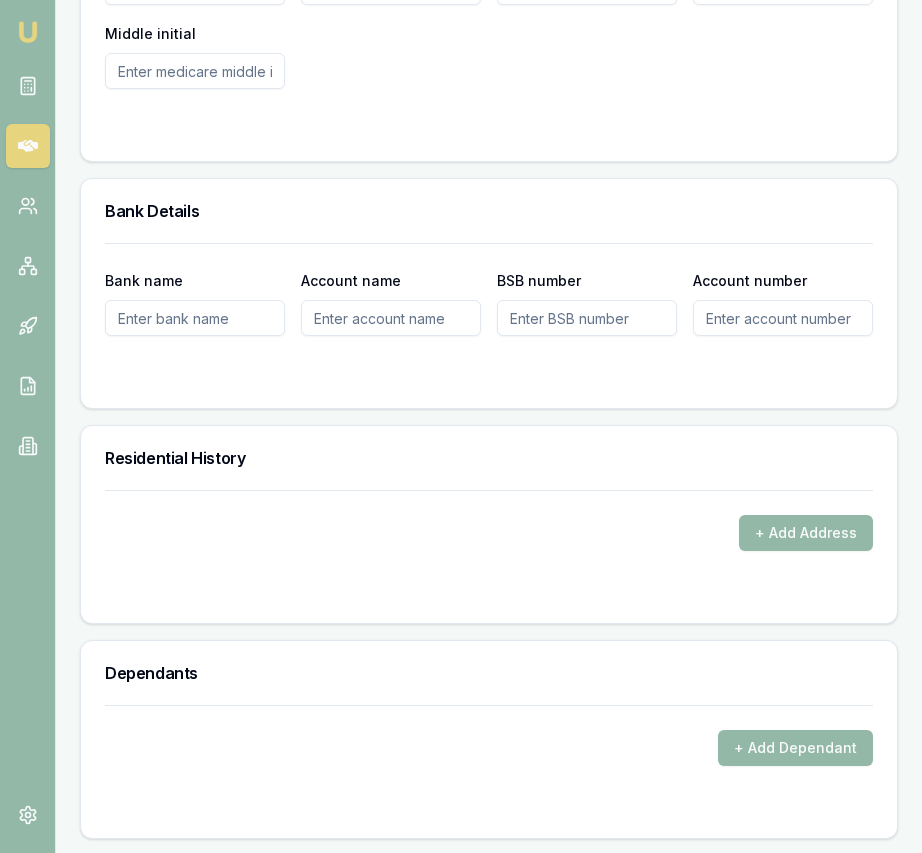 scroll, scrollTop: 2173, scrollLeft: 0, axis: vertical 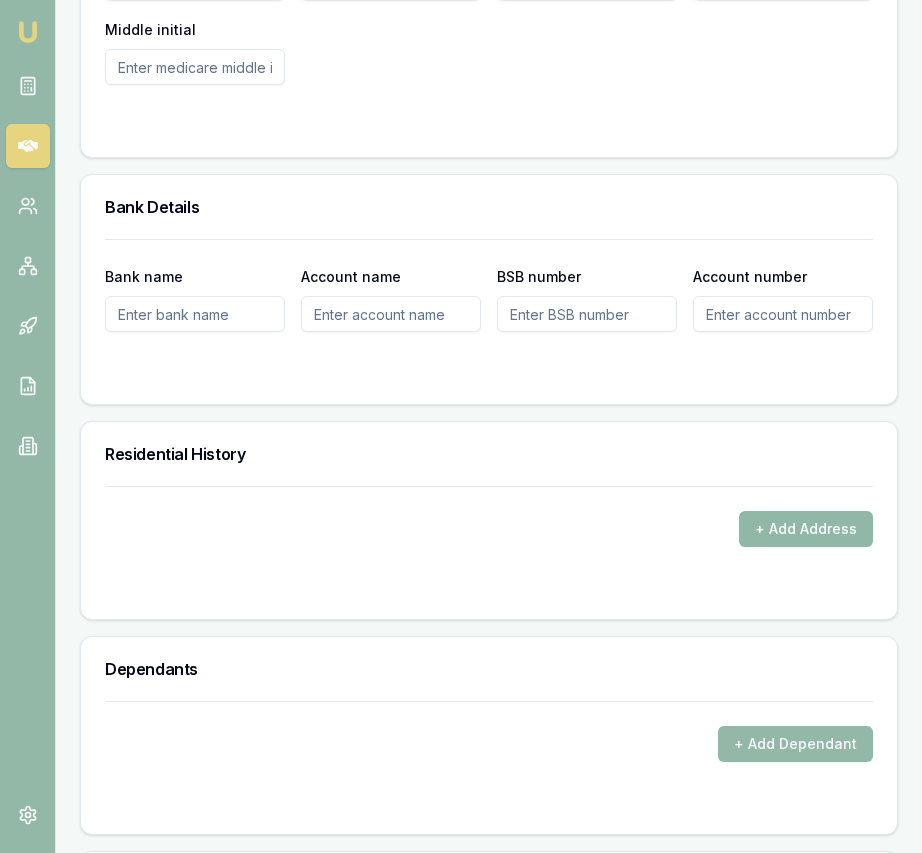 click on "+ Add Address" at bounding box center (806, 529) 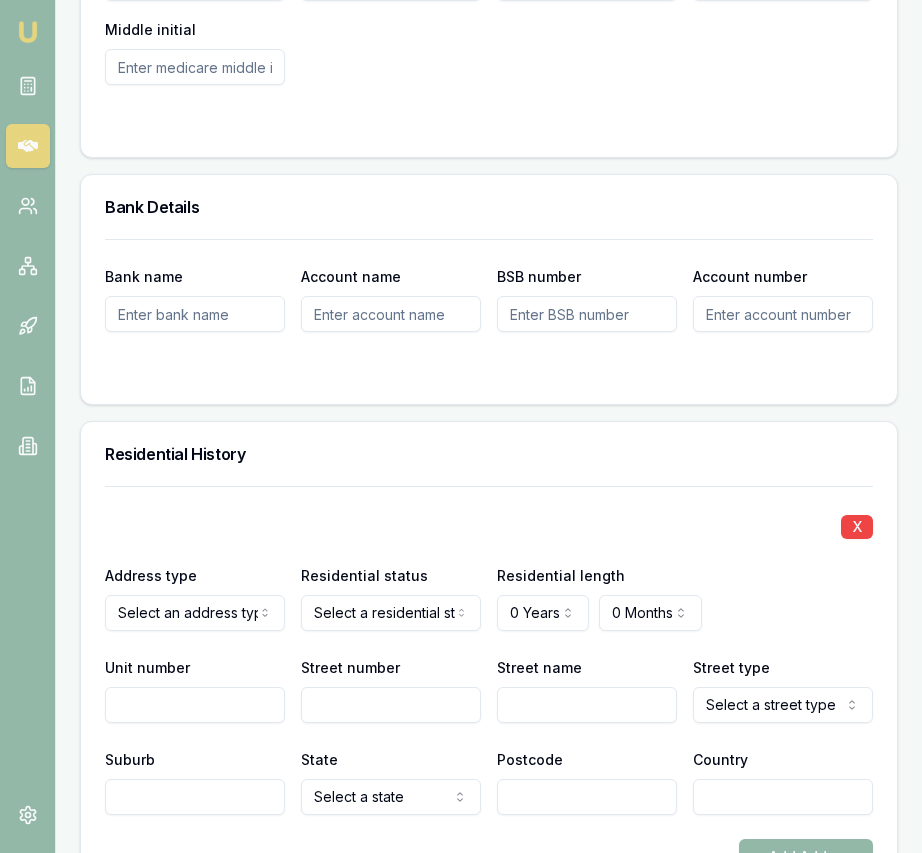click on "Emu Broker Deals View D-2N9F7OONJM Eujin Ooi Toggle Menu Customer [FIRST] [LAST] [PHONE] [EMAIL] Finance Summary $30,000 Loan Type: Consumer Loan Asset Type : Other Deal Dynamics Stage: New Lead Created Age: 7 minutes ago HEM: Needs More Data Finance Details Applicants Loan Options Lender Submission Applicant Information [FIRST] [LAST] switch Personal Personal Details Credit Score Identification Bank Details Residential Dependants Employment Income Expenses Assets & Liabilities Client Reference Summary Income & Expenses Summary Assets & Liabilities Summary HEM Check Personal Title * Mr Mr Mrs Miss Ms Dr Prof First name * [FIRST] Middle name Last name * [LAST] Date of birth [DATE] Gender Male Male Female Other Not disclosed Marital status Single Single Married De facto Separated Divorced Widowed Residency status Australian citizen Australian citizen Permanent resident Visa holder Email [EMAIL] Phone [PHONE] Applicant type Applicant Applicant Non applicant X" at bounding box center [461, -1747] 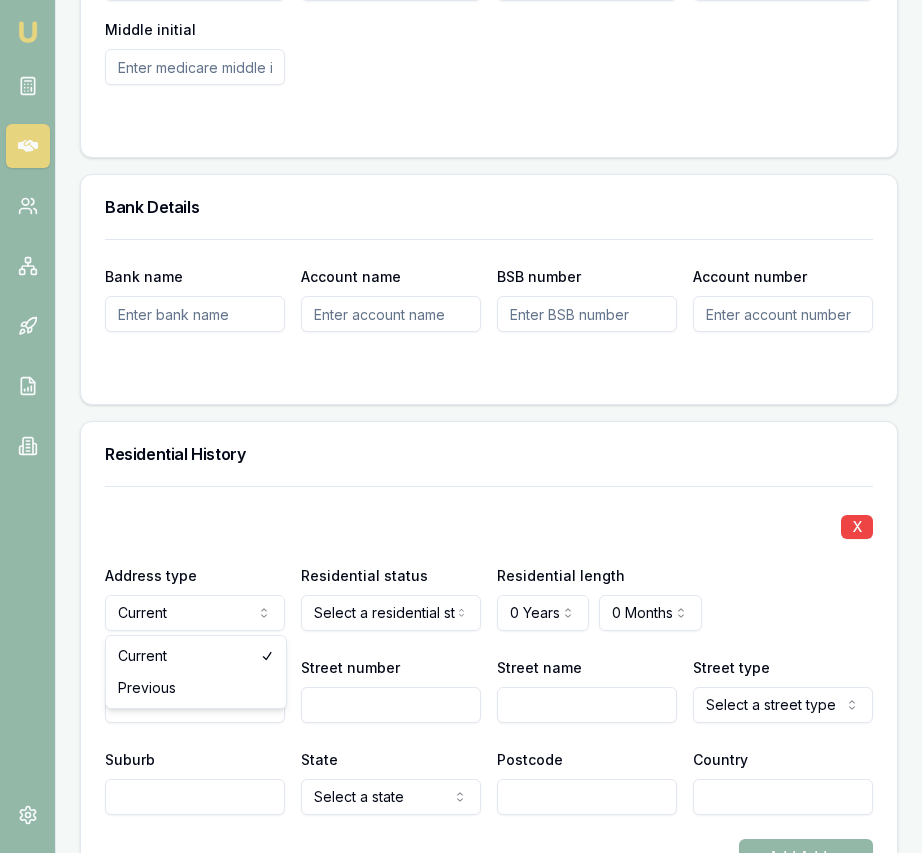 click on "Emu Broker Deals View D-2N9F7OONJM Eujin Ooi Toggle Menu Customer [FIRST] [LAST] [PHONE] [EMAIL] Finance Summary $30,000 Loan Type: Consumer Loan Asset Type : Other Deal Dynamics Stage: New Lead Created Age: 7 minutes ago HEM: Needs More Data Finance Details Applicants Loan Options Lender Submission Applicant Information [FIRST] [LAST] switch Personal Personal Details Credit Score Identification Bank Details Residential Dependants Employment Income Expenses Assets & Liabilities Client Reference Summary Income & Expenses Summary Assets & Liabilities Summary HEM Check Personal Title * Mr Mr Mrs Miss Ms Dr Prof First name * [FIRST] Middle name Last name * [LAST] Date of birth [DATE] Gender Male Male Female Other Not disclosed Marital status Single Single Married De facto Separated Divorced Widowed Residency status Australian citizen Australian citizen Permanent resident Visa holder Email [EMAIL] Phone [PHONE] Applicant type Applicant Applicant Non applicant X" at bounding box center [461, -1747] 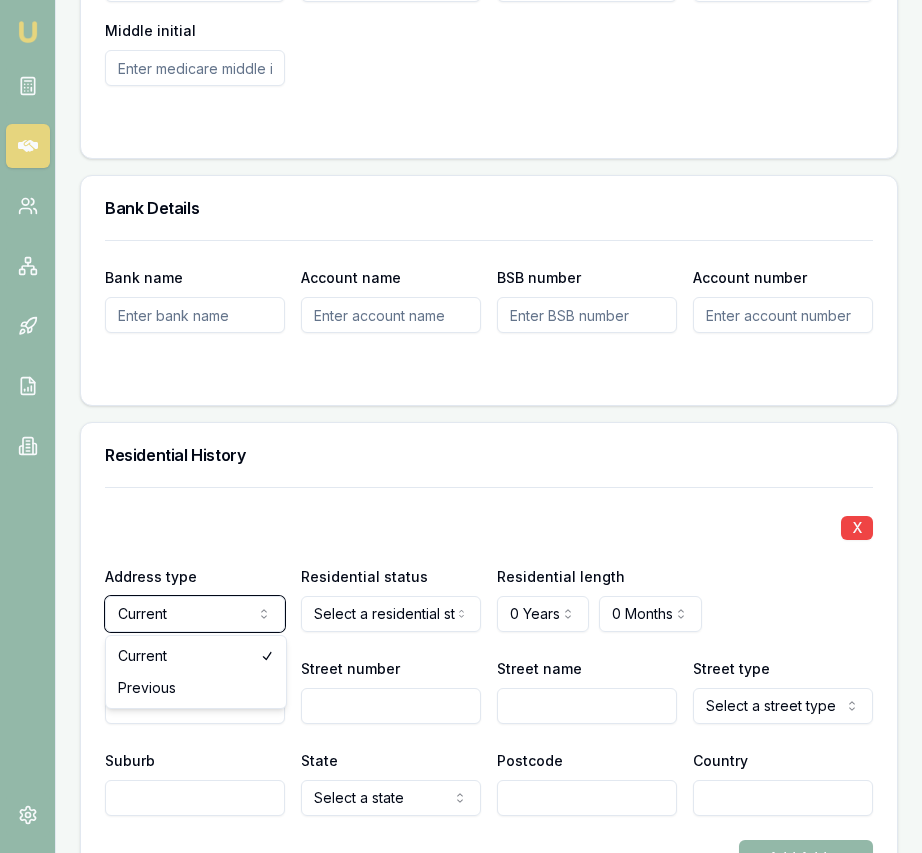 click on "Emu Broker Deals View D-2N9F7OONJM Eujin Ooi Toggle Menu Customer [FIRST] [LAST] [PHONE] [EMAIL] Finance Summary $30,000 Loan Type: Consumer Loan Asset Type : Other Deal Dynamics Stage: New Lead Created Age: 7 minutes ago HEM: Needs More Data Finance Details Applicants Loan Options Lender Submission Applicant Information [FIRST] [LAST] switch Personal Personal Details Credit Score Identification Bank Details Residential Dependants Employment Income Expenses Assets & Liabilities Client Reference Summary Income & Expenses Summary Assets & Liabilities Summary HEM Check Personal Title * Mr Mr Mrs Miss Ms Dr Prof First name * [FIRST] Middle name Last name * [LAST] Date of birth [DATE] Gender Male Male Female Other Not disclosed Marital status Single Single Married De facto Separated Divorced Widowed Residency status Australian citizen Australian citizen Permanent resident Visa holder Email [EMAIL] Phone [PHONE] Applicant type Applicant Applicant Non applicant X" at bounding box center [461, -1746] 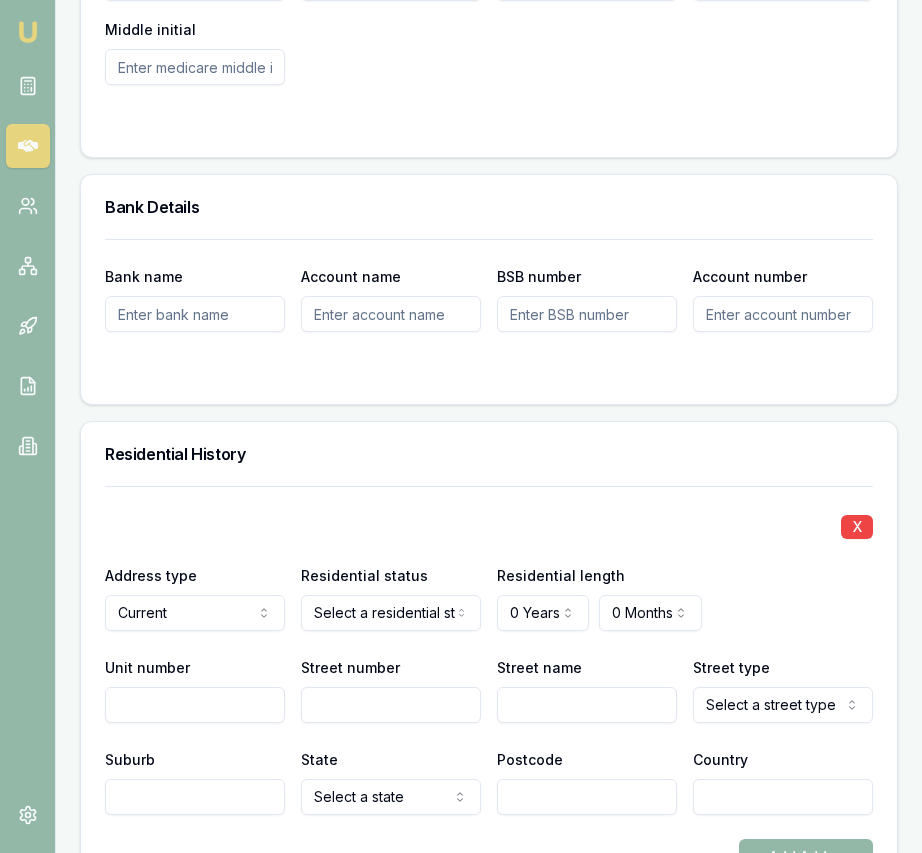 scroll, scrollTop: 2171, scrollLeft: 0, axis: vertical 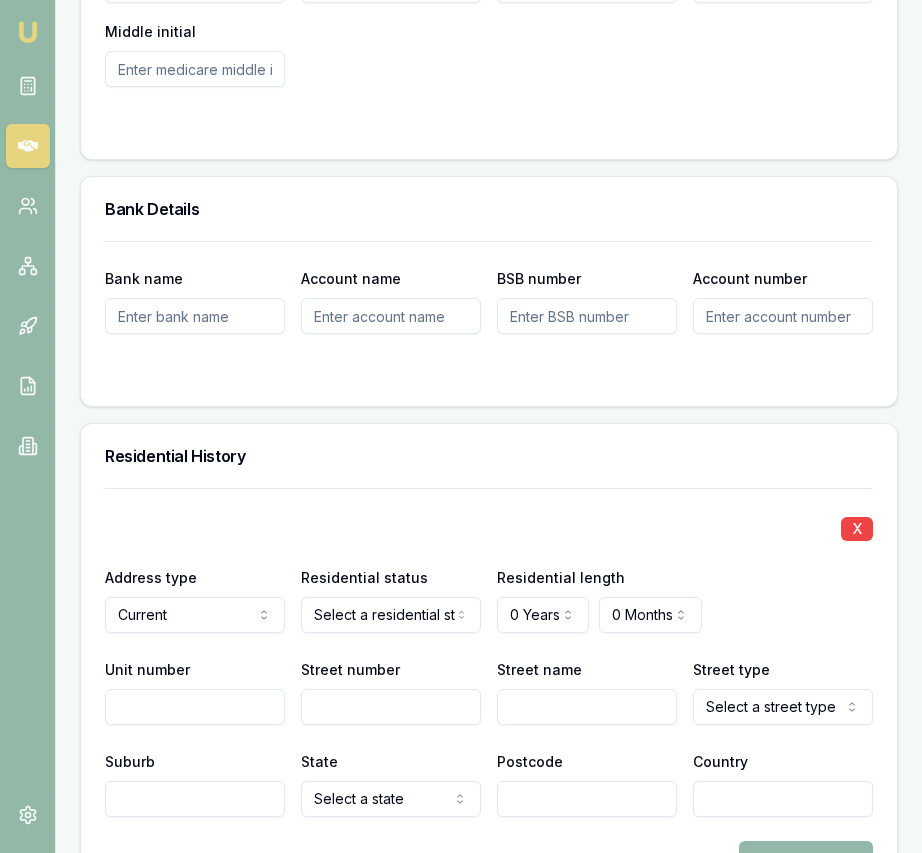 click on "Emu Broker Deals View D-2N9F7OONJM Eujin Ooi Toggle Menu Customer [FIRST] [LAST] [PHONE] [EMAIL] Finance Summary $30,000 Loan Type: Consumer Loan Asset Type : Other Deal Dynamics Stage: New Lead Created Age: 7 minutes ago HEM: Needs More Data Finance Details Applicants Loan Options Lender Submission Applicant Information [FIRST] [LAST] switch Personal Personal Details Credit Score Identification Bank Details Residential Dependants Employment Income Expenses Assets & Liabilities Client Reference Summary Income & Expenses Summary Assets & Liabilities Summary HEM Check Personal Title * Mr Mr Mrs Miss Ms Dr Prof First name * [FIRST] Middle name Last name * [LAST] Date of birth [DATE] Gender Male Male Female Other Not disclosed Marital status Single Single Married De facto Separated Divorced Widowed Residency status Australian citizen Australian citizen Permanent resident Visa holder Email [EMAIL] Phone [PHONE] Applicant type Applicant Applicant Non applicant X" at bounding box center (461, -1745) 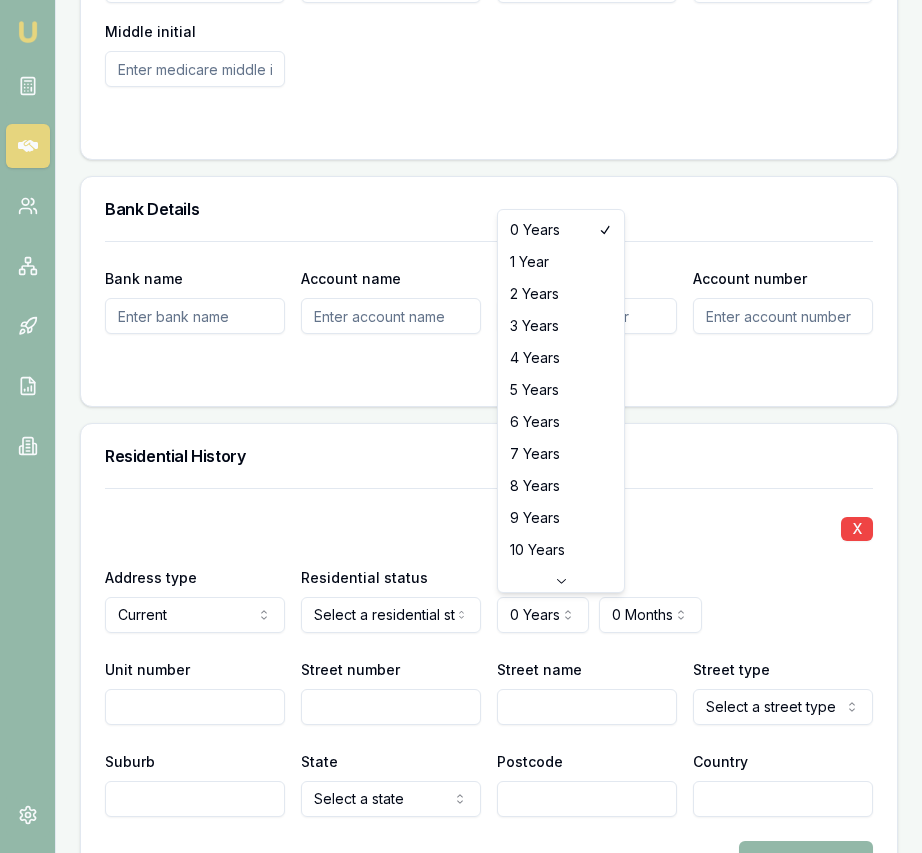select on "4" 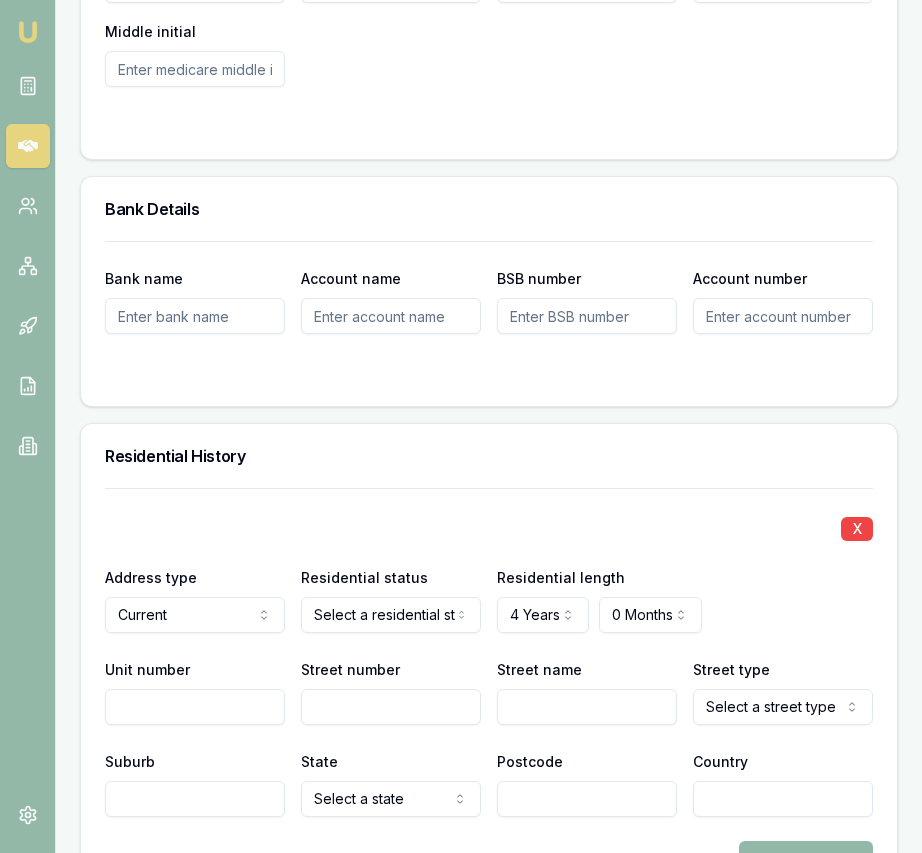 drag, startPoint x: 393, startPoint y: 634, endPoint x: 393, endPoint y: 623, distance: 11 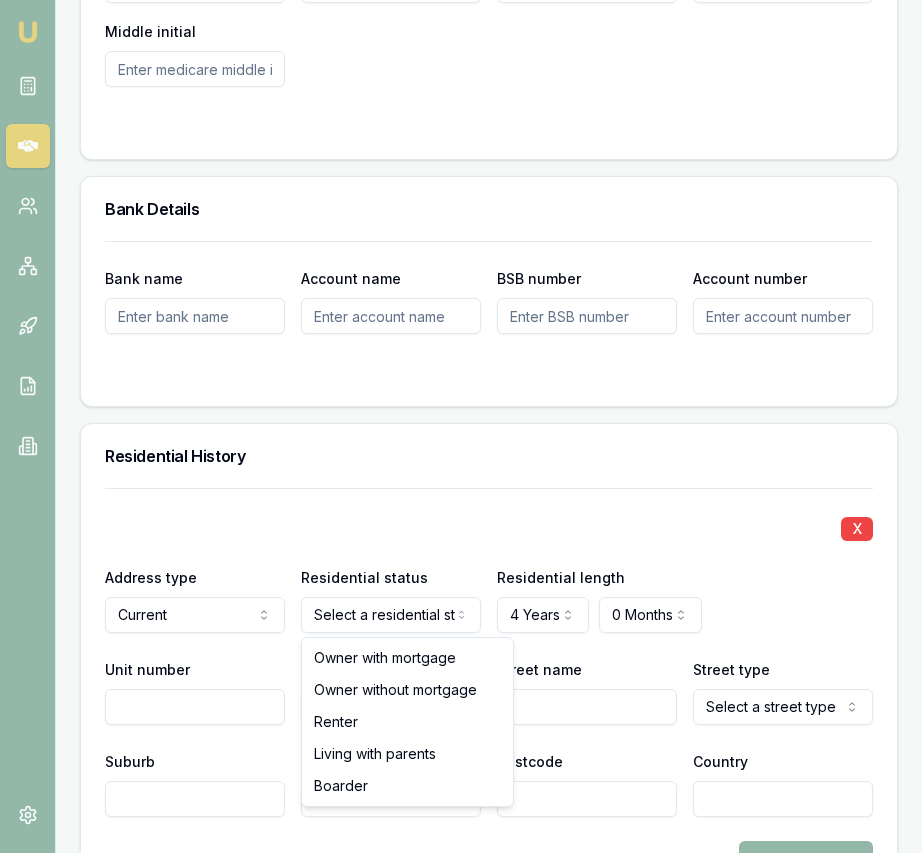 select on "LIVING_WITH_PARENTS" 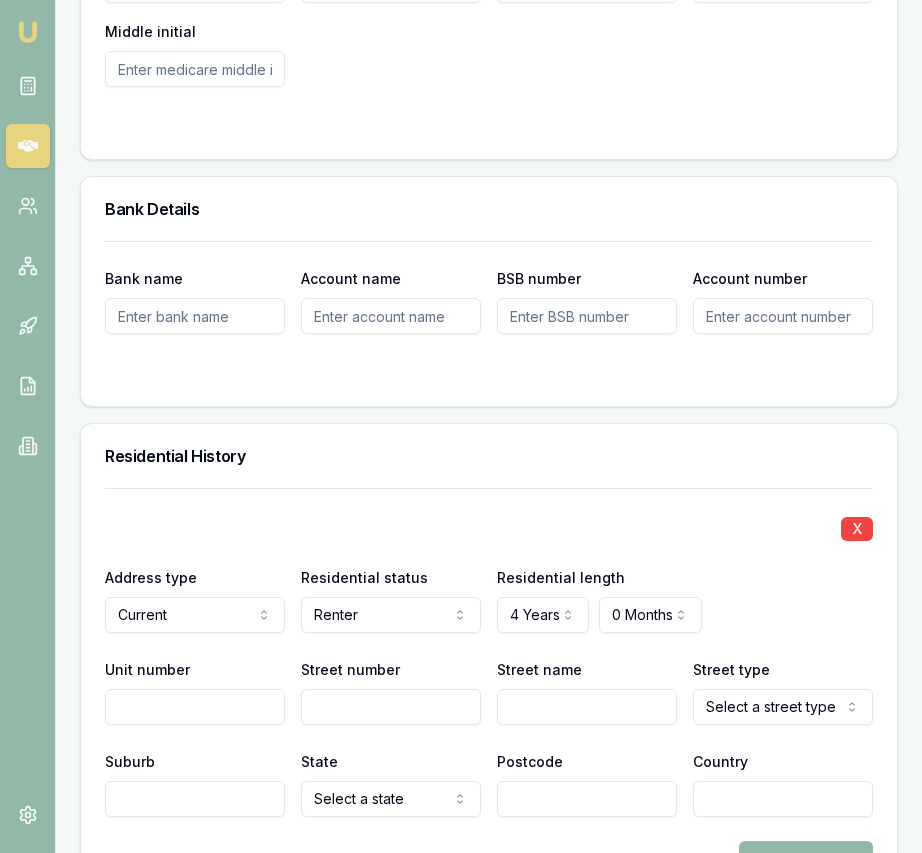 click on "Unit number" at bounding box center [195, 691] 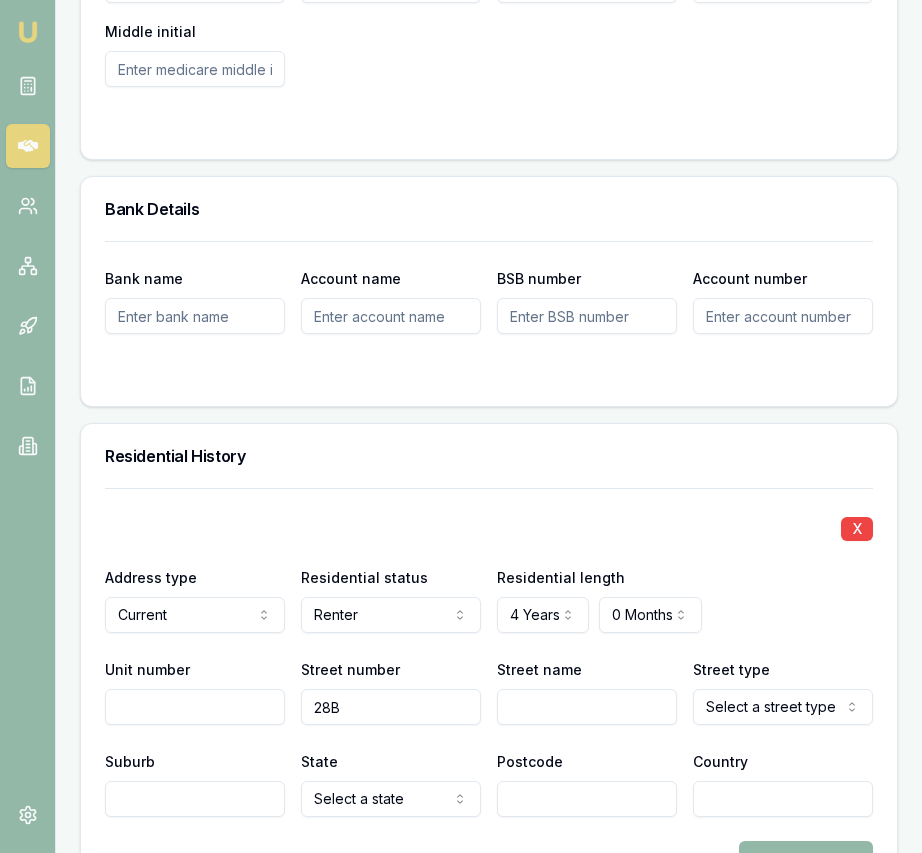 type on "28B" 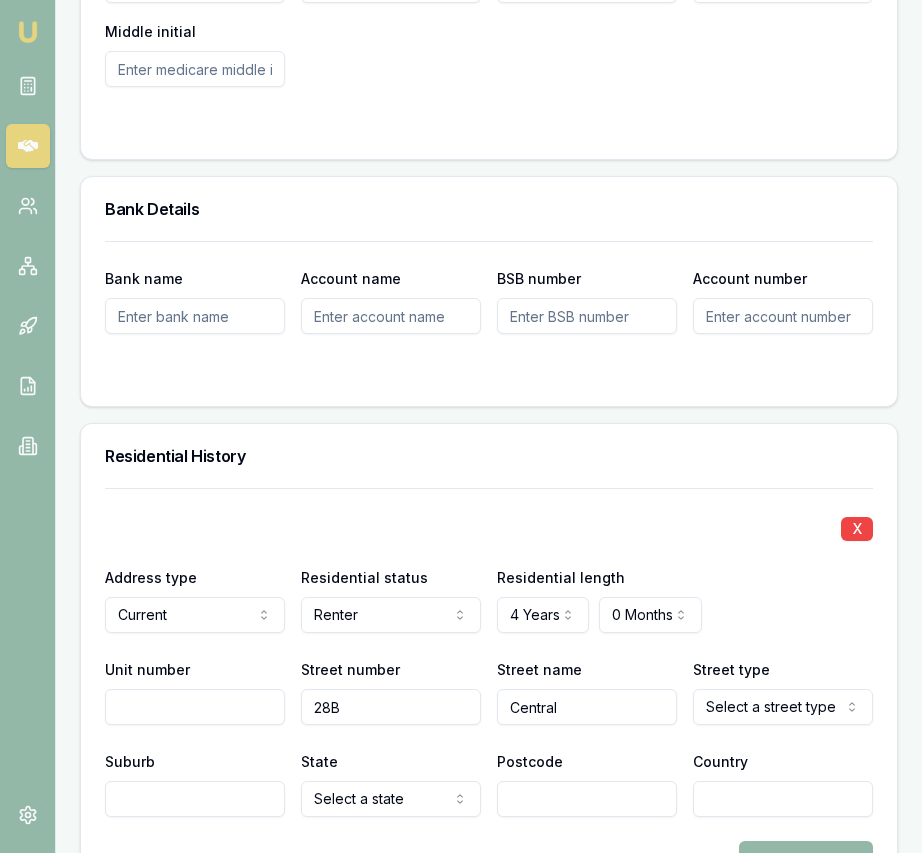 type on "Central" 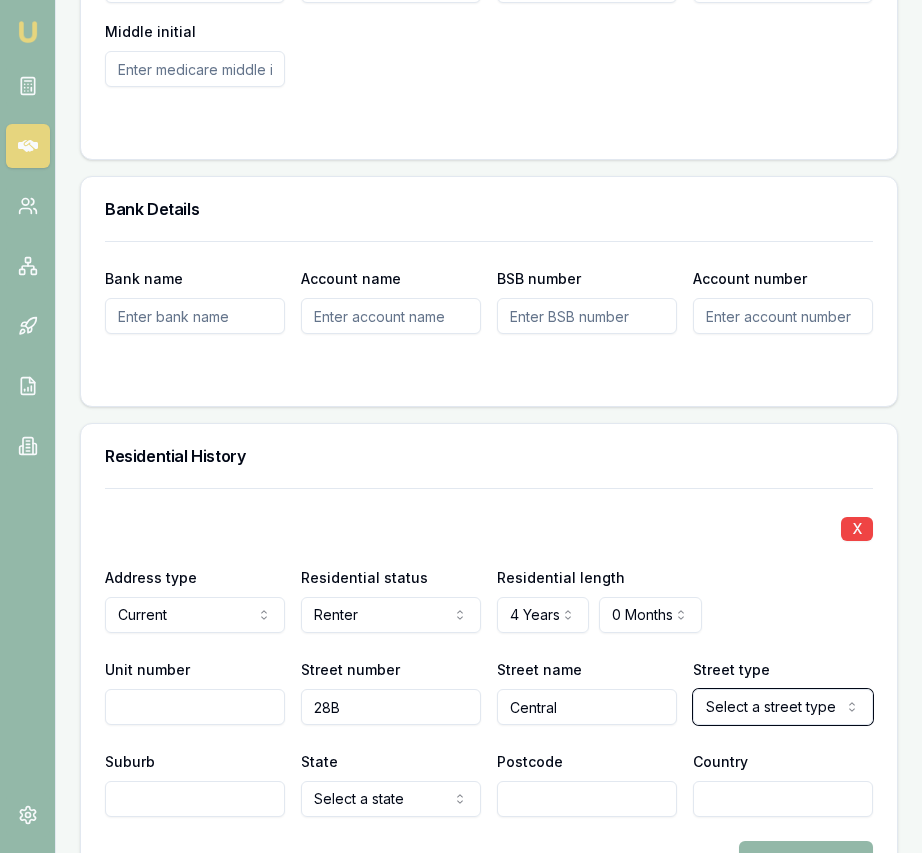 type 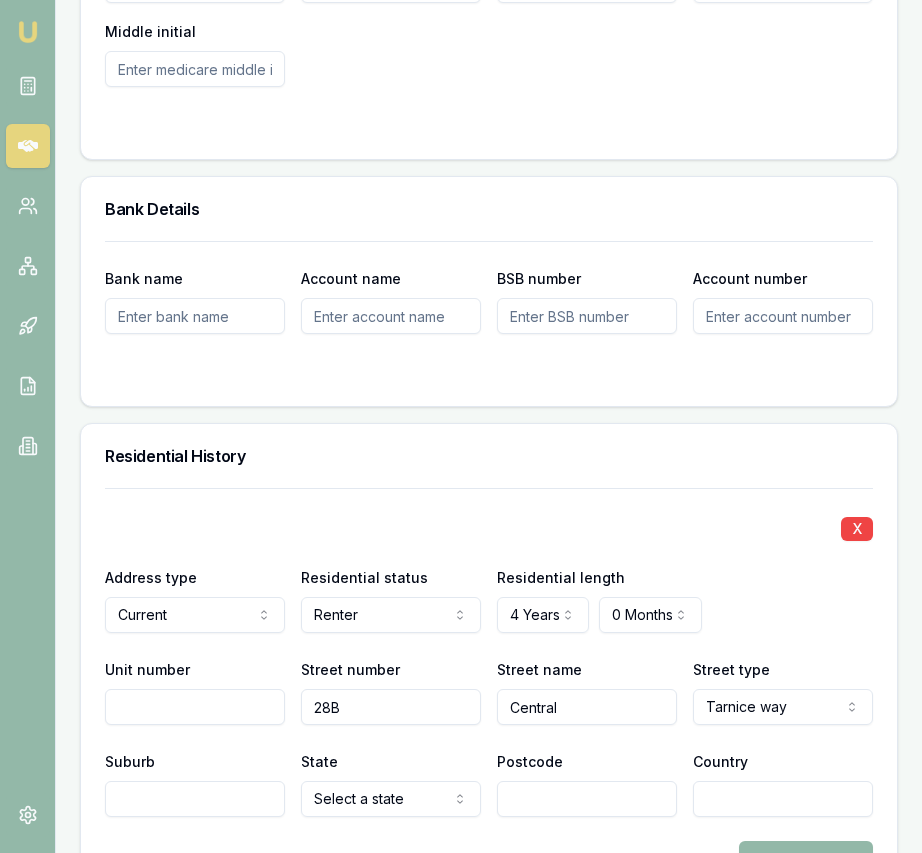 click on "Emu Broker Deals View D-2N9F7OONJM Eujin Ooi Toggle Menu Customer [FIRST] [LAST] [PHONE] [EMAIL] Finance Summary $30,000 Loan Type: Consumer Loan Asset Type : Other Deal Dynamics Stage: New Lead Created Age: 7 minutes ago HEM: Needs More Data Finance Details Applicants Loan Options Lender Submission Applicant Information [FIRST] [LAST] switch Personal Personal Details Credit Score Identification Bank Details Residential Dependants Employment Income Expenses Assets & Liabilities Client Reference Summary Income & Expenses Summary Assets & Liabilities Summary HEM Check Personal Title * Mr Mr Mrs Miss Ms Dr Prof First name * [FIRST] Middle name Last name * [LAST] Date of birth [DATE] Gender Male Male Female Other Not disclosed Marital status Single Single Married De facto Separated Divorced Widowed Residency status Australian citizen Australian citizen Permanent resident Visa holder Email [EMAIL] Phone [PHONE] Applicant type Applicant Applicant Non applicant X" at bounding box center (461, -1745) 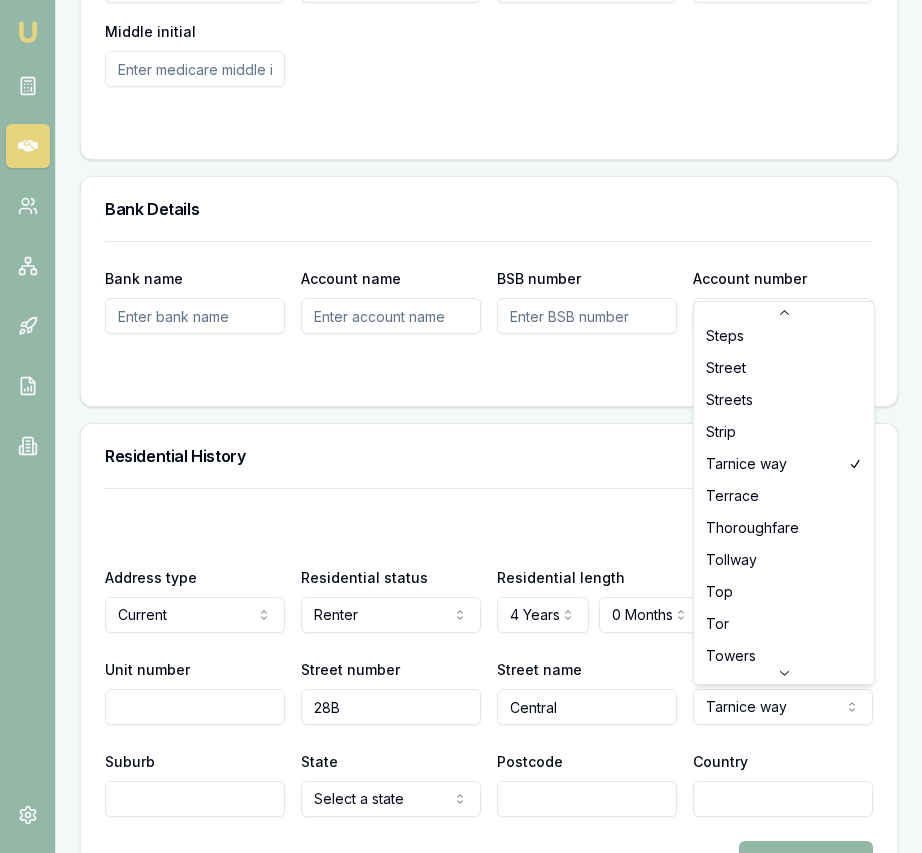 scroll, scrollTop: 5560, scrollLeft: 0, axis: vertical 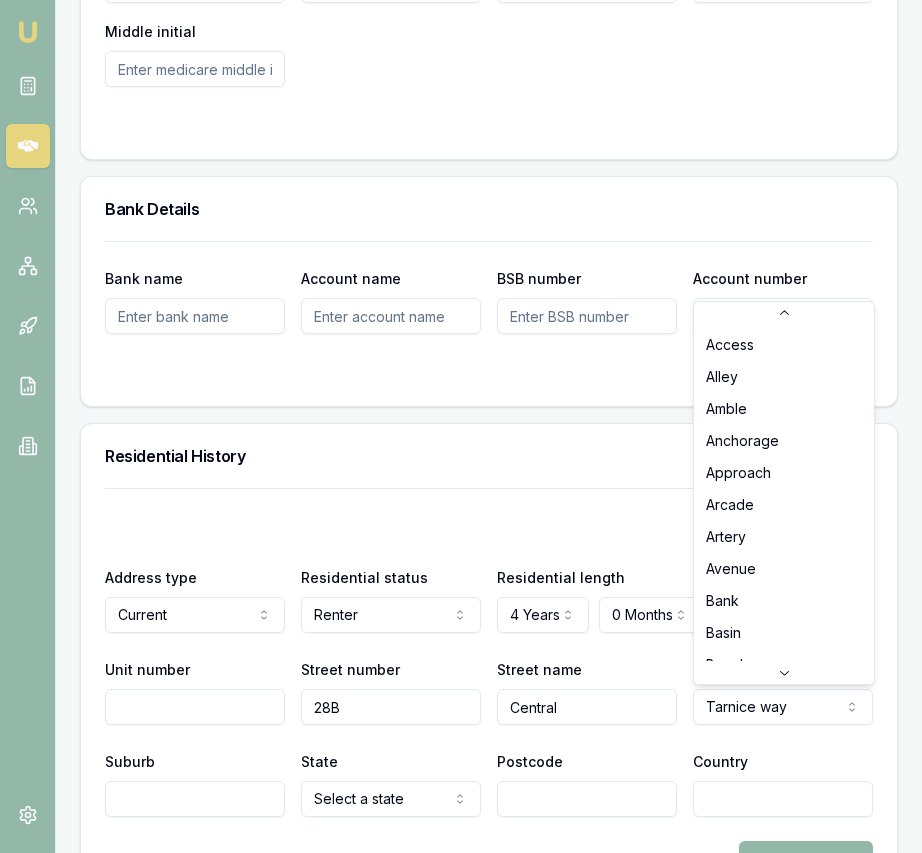 click on "Emu Broker Deals View D-2N9F7OONJM Eujin Ooi Toggle Menu Customer [FIRST] [LAST] [PHONE] [EMAIL] Finance Summary $30,000 Loan Type: Consumer Loan Asset Type : Other Deal Dynamics Stage: New Lead Created Age: 9 minutes ago HEM: Needs More Data Finance Details Applicants Loan Options Lender Submission Applicant Information [FIRST] [LAST] switch Personal Personal Details Credit Score Identification Bank Details Residential Dependants Employment Income Expenses Assets & Liabilities Client Reference Summary Income & Expenses Summary Assets & Liabilities Summary HEM Check Personal Title * Mr Mr Mrs Miss Ms Dr Prof First name * [FIRST] Middle name Last name * [LAST] Date of birth [DATE] Gender Male Male Female Other Not disclosed Marital status Single Single Married De facto Separated Divorced Widowed Residency status Australian citizen Australian citizen Permanent resident Visa holder Email [EMAIL] Phone [PHONE] Applicant type Applicant Applicant Non applicant" at bounding box center [461, -1745] 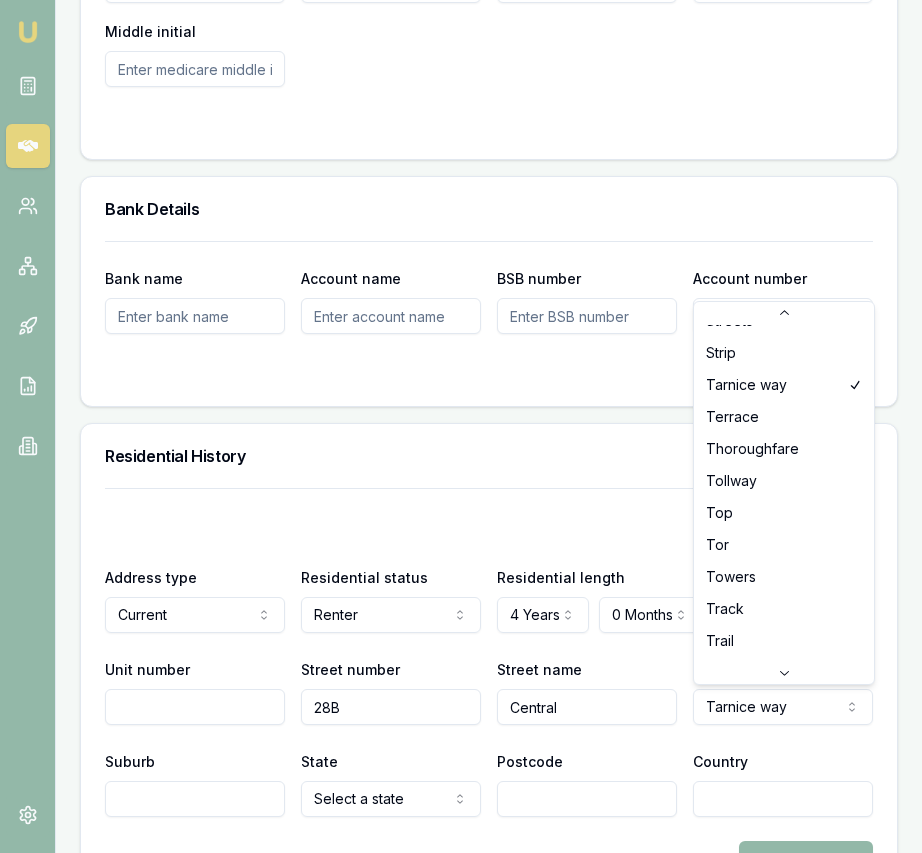 scroll, scrollTop: 5519, scrollLeft: 0, axis: vertical 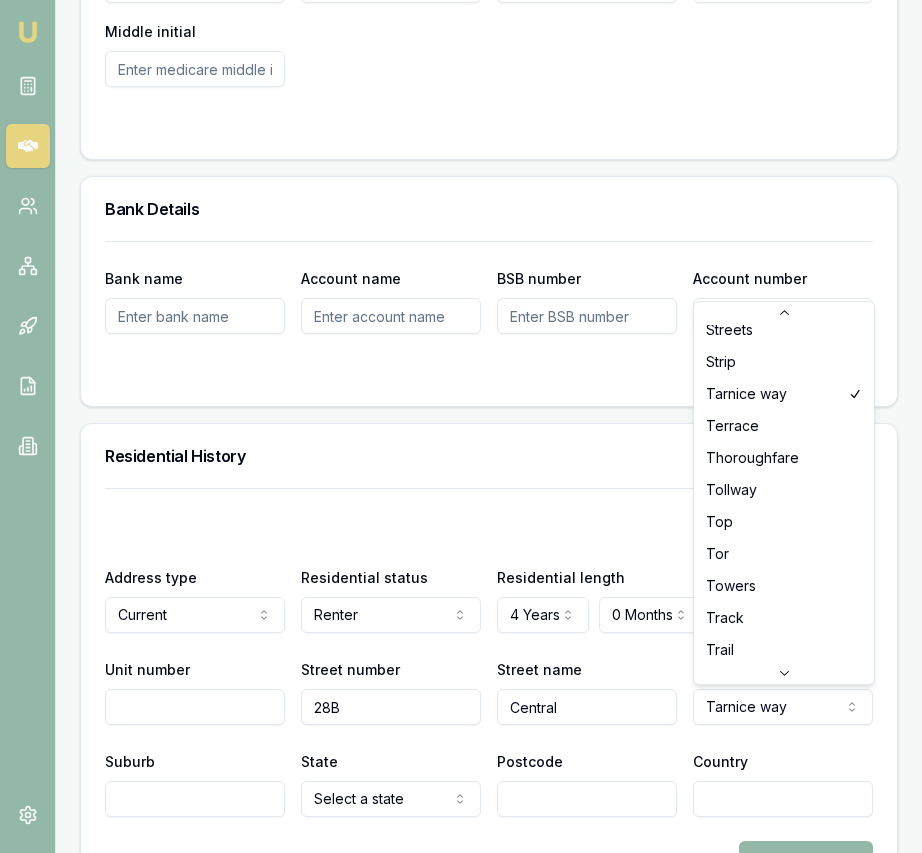 select on "Terrace" 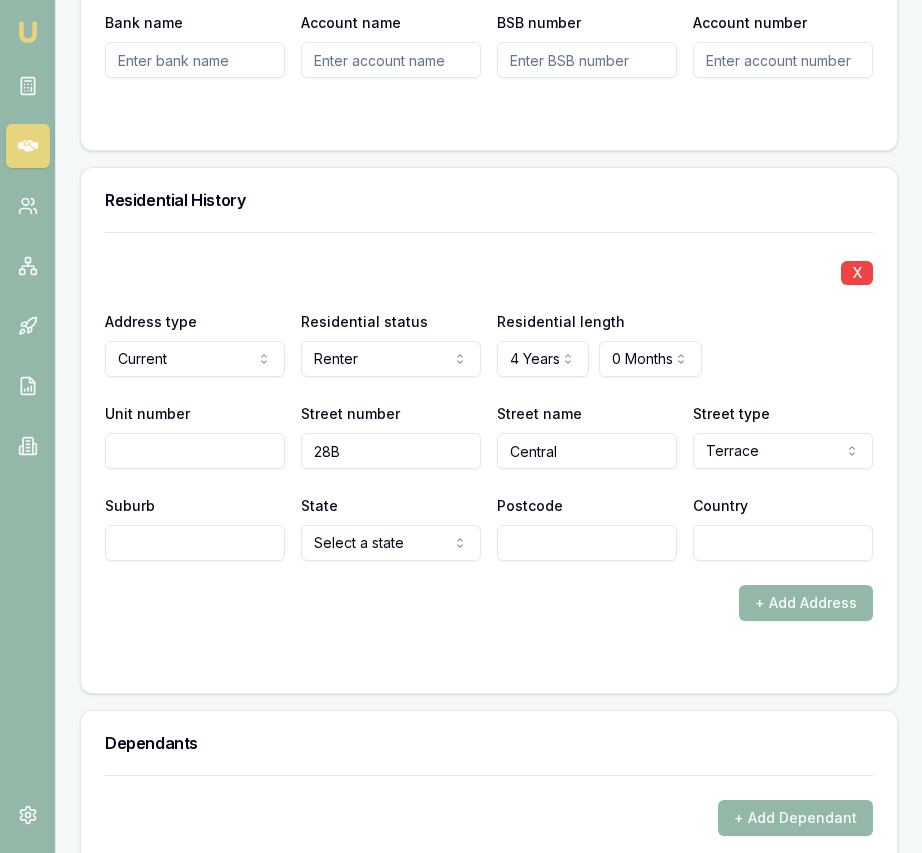 click on "Suburb" at bounding box center [195, 543] 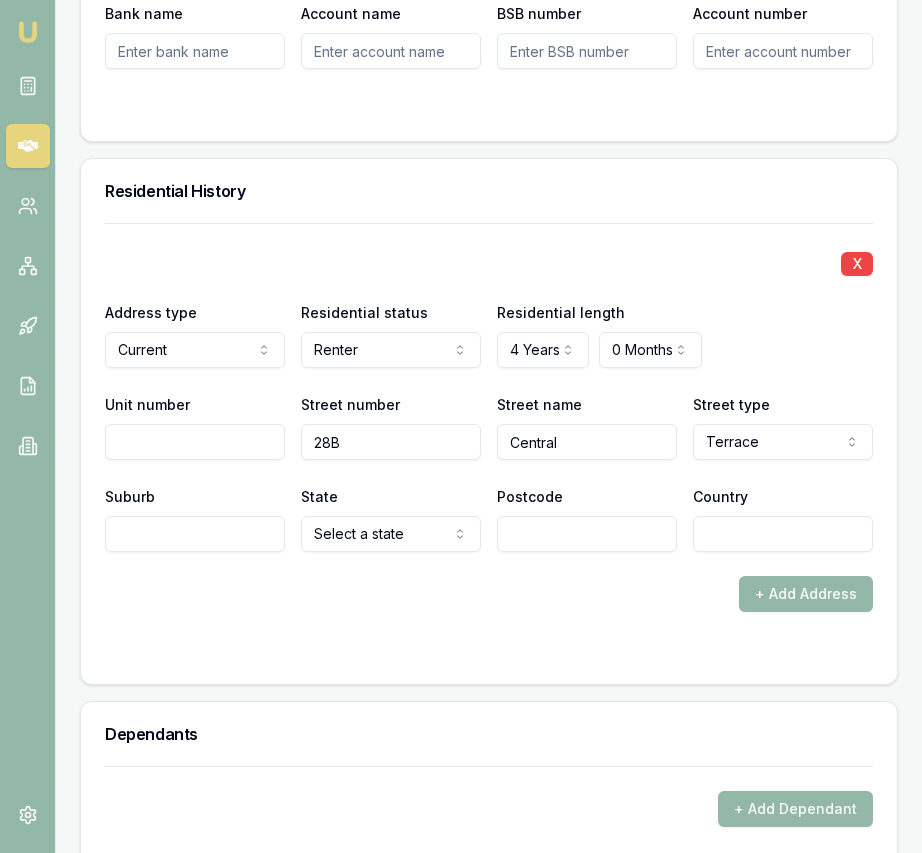 click on "Suburb" at bounding box center (195, 534) 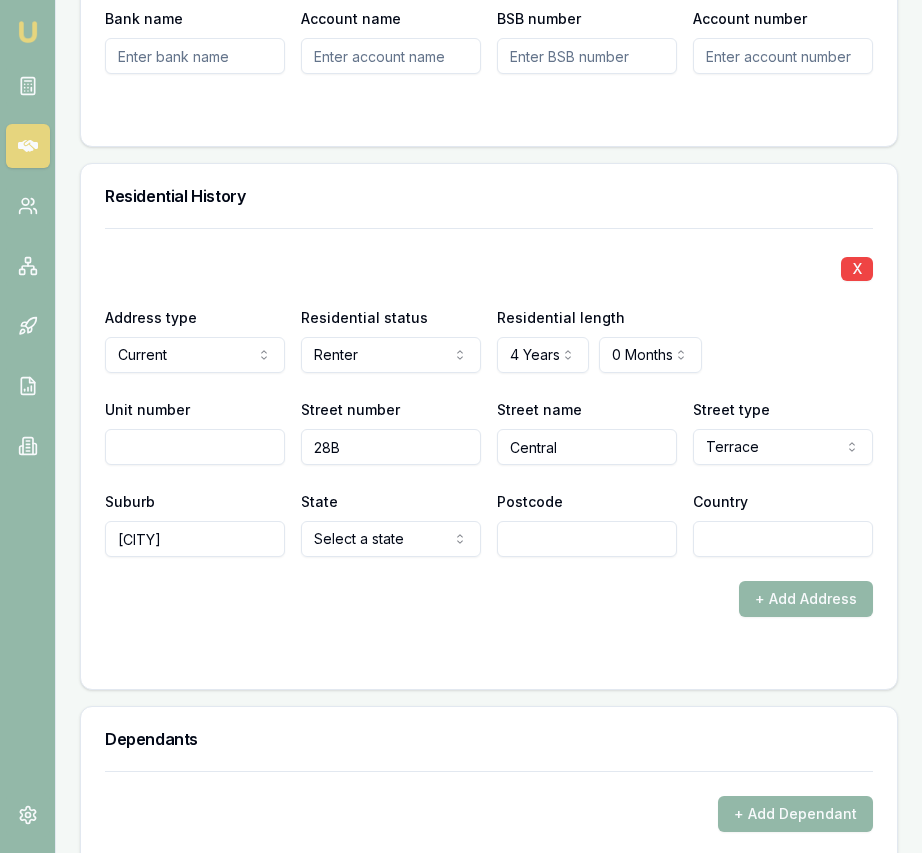 type on "[CITY]" 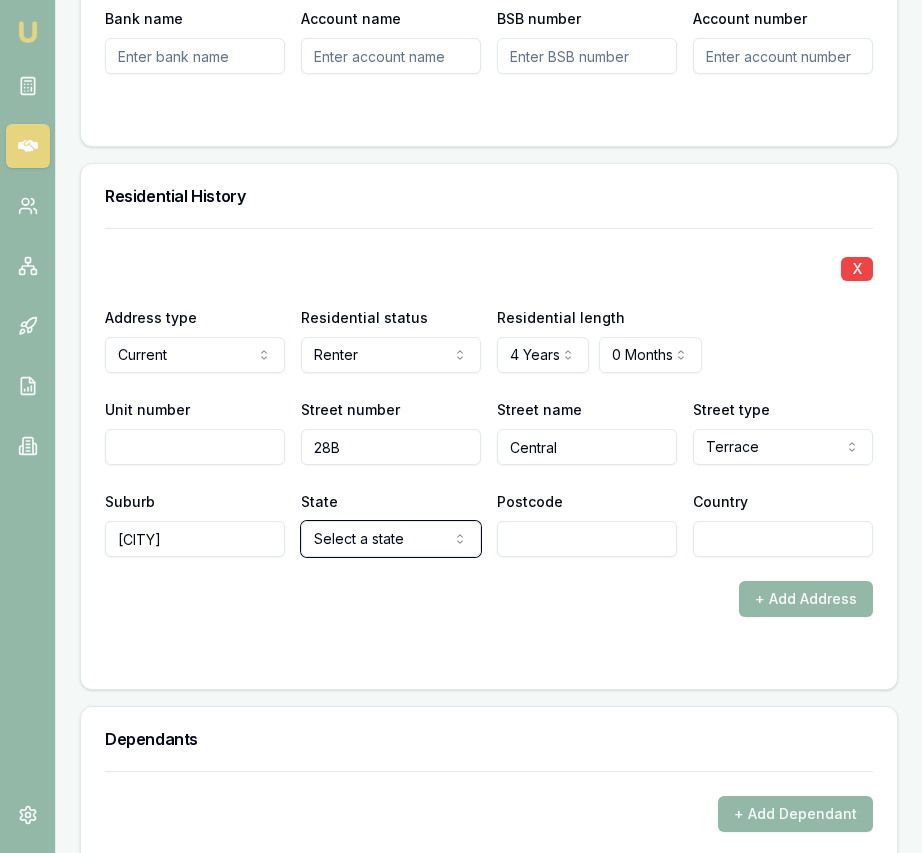 type 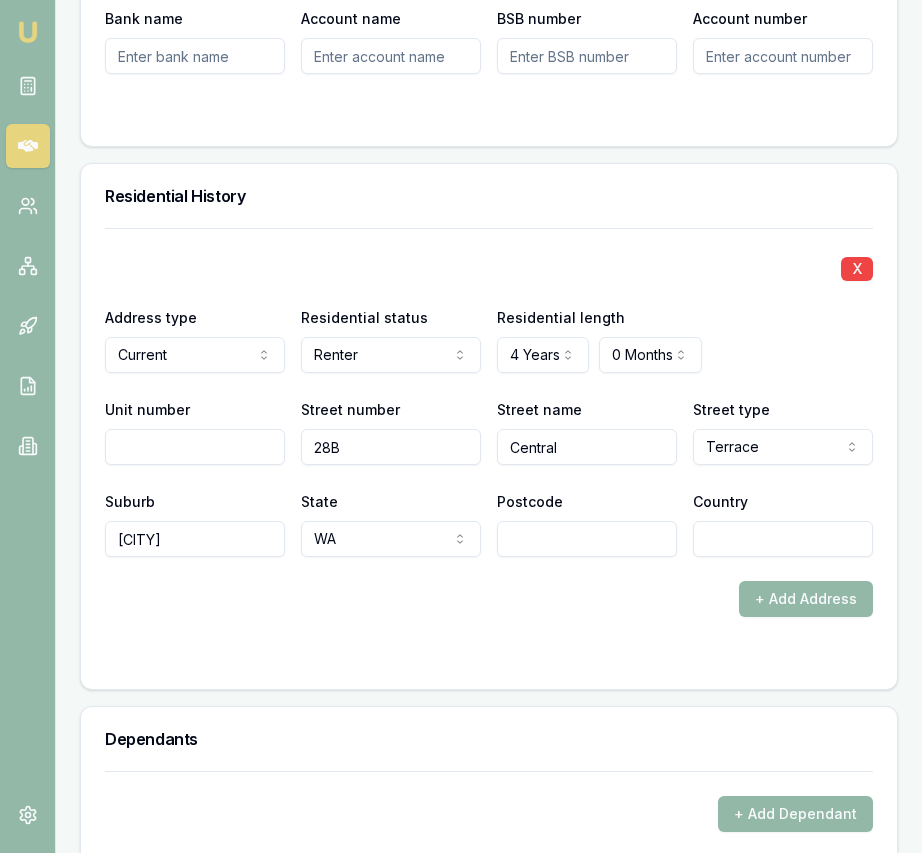 click on "X Address type Current Current Previous Residential status Renter Owner with mortgage Owner without mortgage Renter Living with parents Boarder Residential length 4 Years 0 Years 1 Year 2 Years 3 Years 4 Years 5 Years 6 Years 7 Years 8 Years 9 Years 10 Years 11 Years 12 Years 13 Years 14 Years 15 Years 16 Years 17 Years 18 Years 19 Years 20 Years 0 Months 0 Months 1 Month 2 Months 3 Months 4 Months 5 Months 6 Months 7 Months 8 Months 9 Months 10 Months 11 Months Unit number Street number 28B Street name Central Street type Terrace Access Alley Amble Anchorage Approach Arcade Artery Avenue Bank Basin Beach Bend Block Boulevard Bowl Brace Brae Break Bridge Broadway Brow Bypass Byway Causeway Centre Centreway Chase Circle Circlet Circuit Circus Close Colonnade Common Concourse Copse Corner Corso Court Courtyard Cove Crescent Crossing Crossroad Crossway Cruiseway Cul-de-sac Cutting Dale Dell Deviation Dip Distributor Drive Driveway Edge Elbow End Entrance Esplanade Estate Expressway" at bounding box center [489, 422] 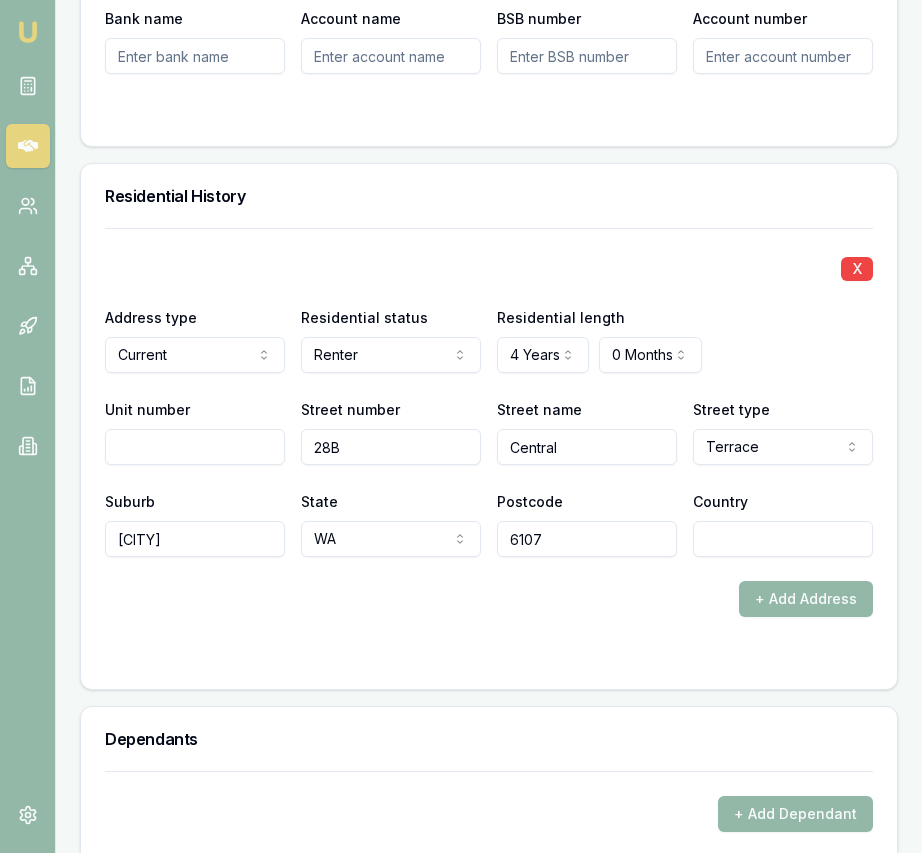 type on "6107" 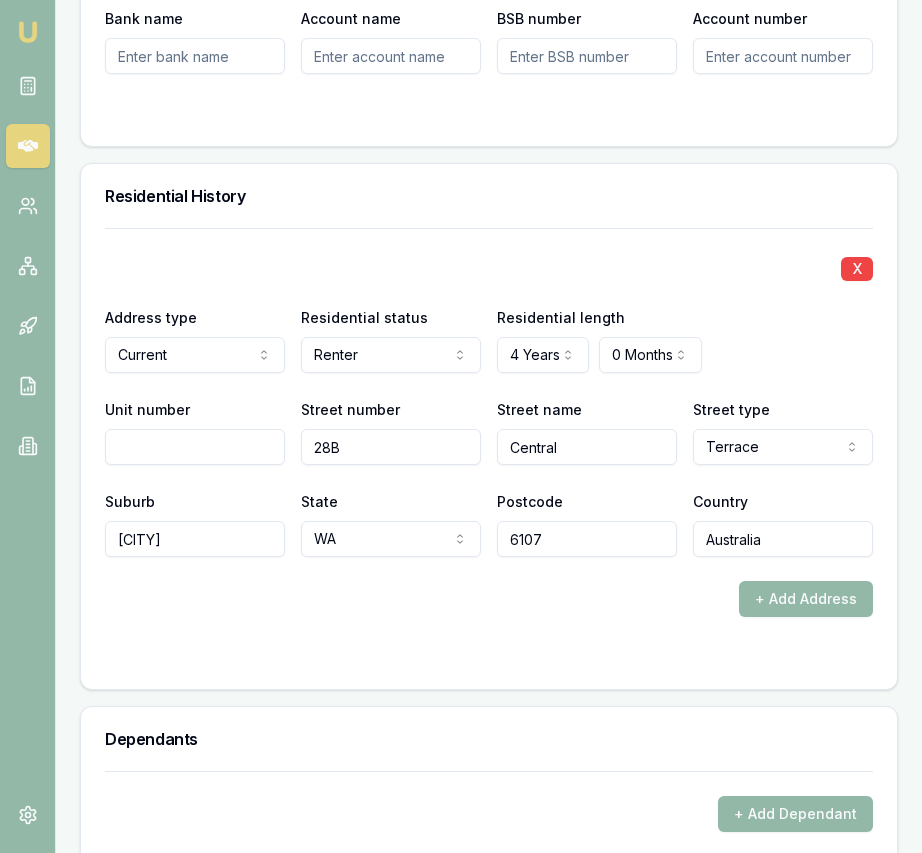 type on "Australia" 